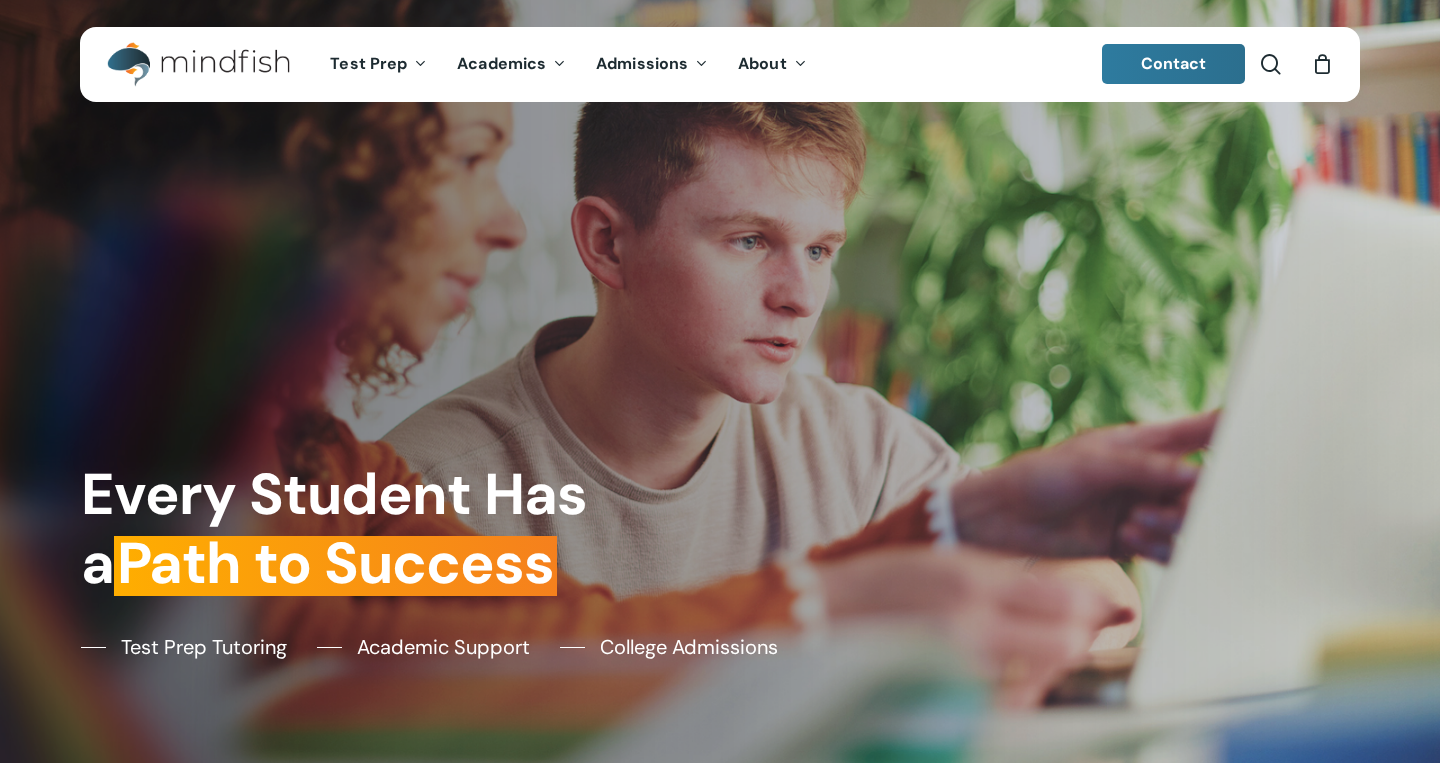 scroll, scrollTop: 0, scrollLeft: 0, axis: both 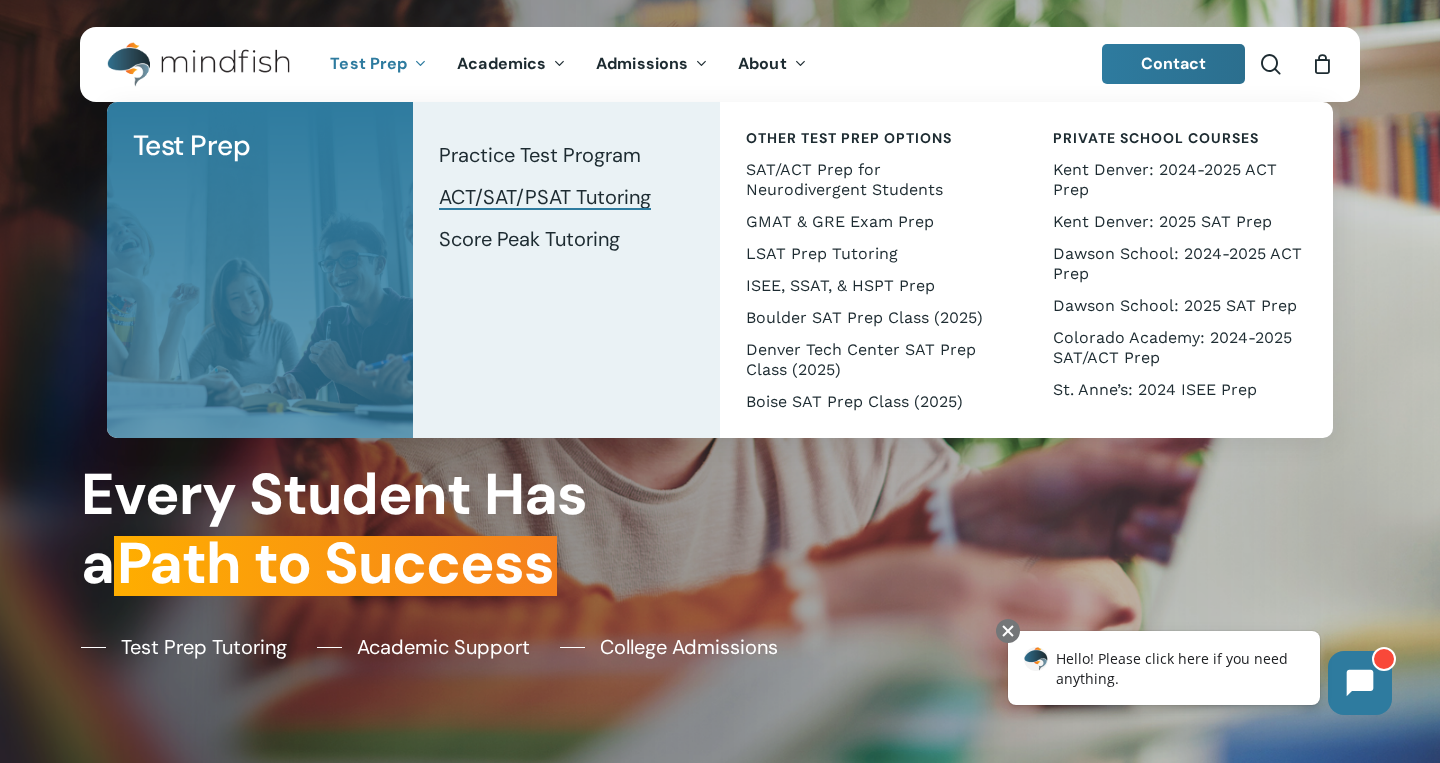 click on "ACT/SAT/PSAT Tutoring" at bounding box center (545, 197) 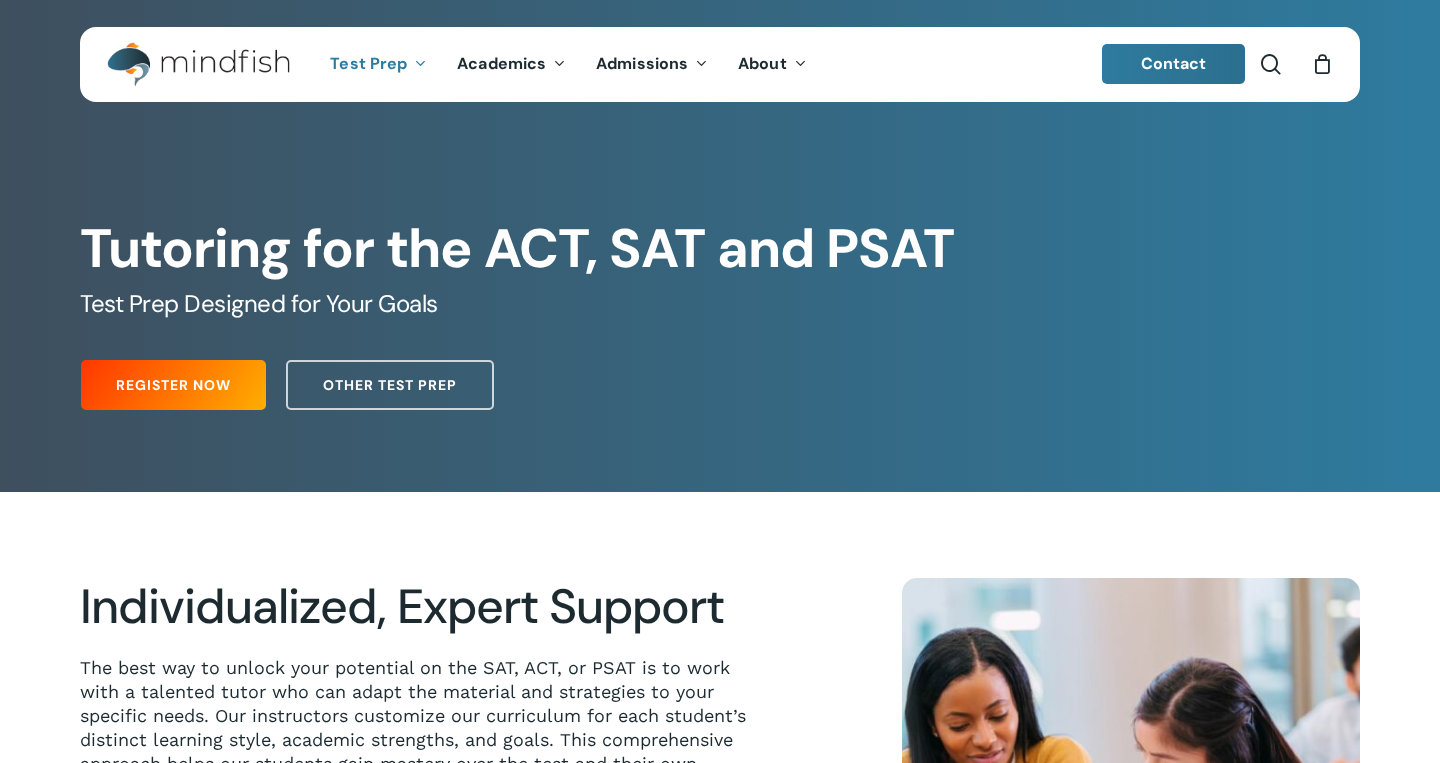 scroll, scrollTop: 0, scrollLeft: 0, axis: both 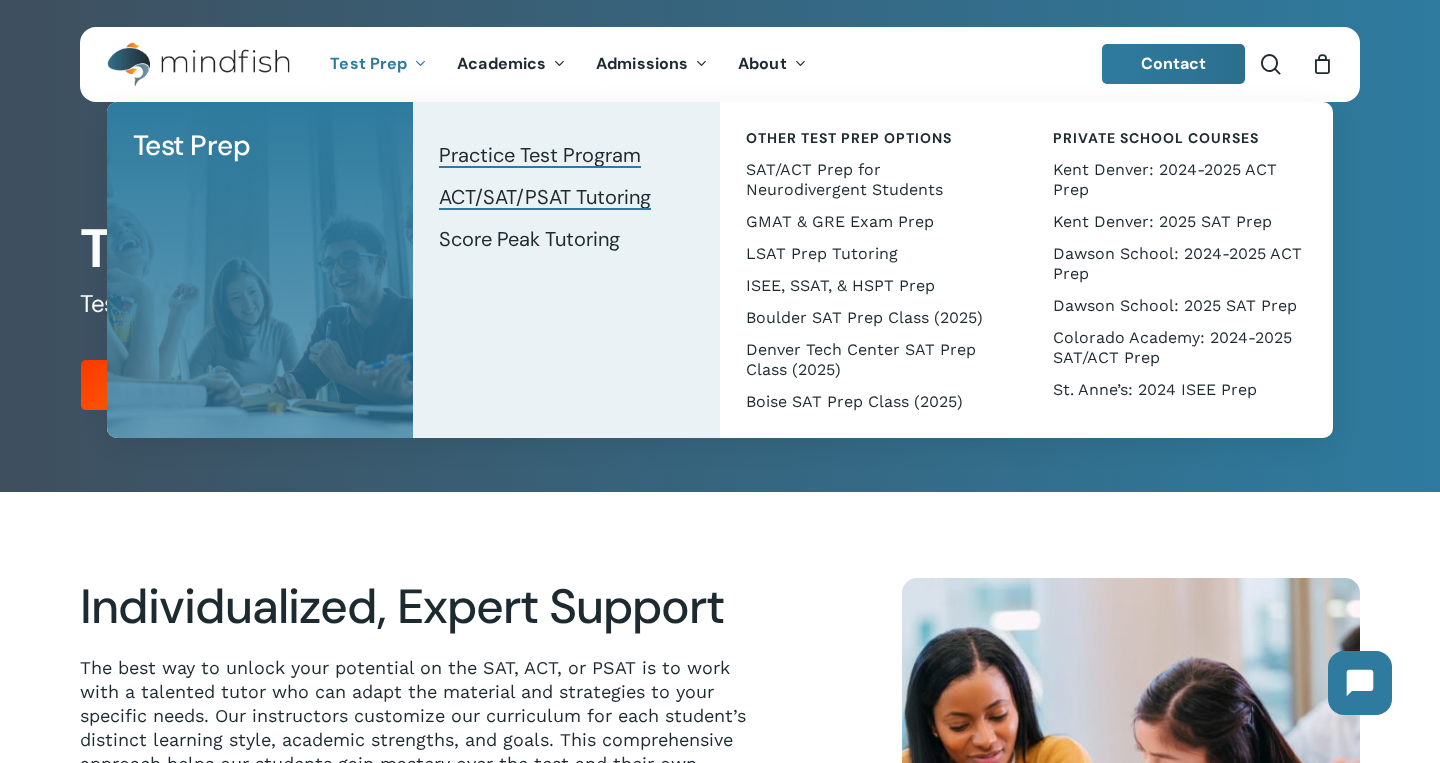 click on "Practice Test Program" at bounding box center [540, 155] 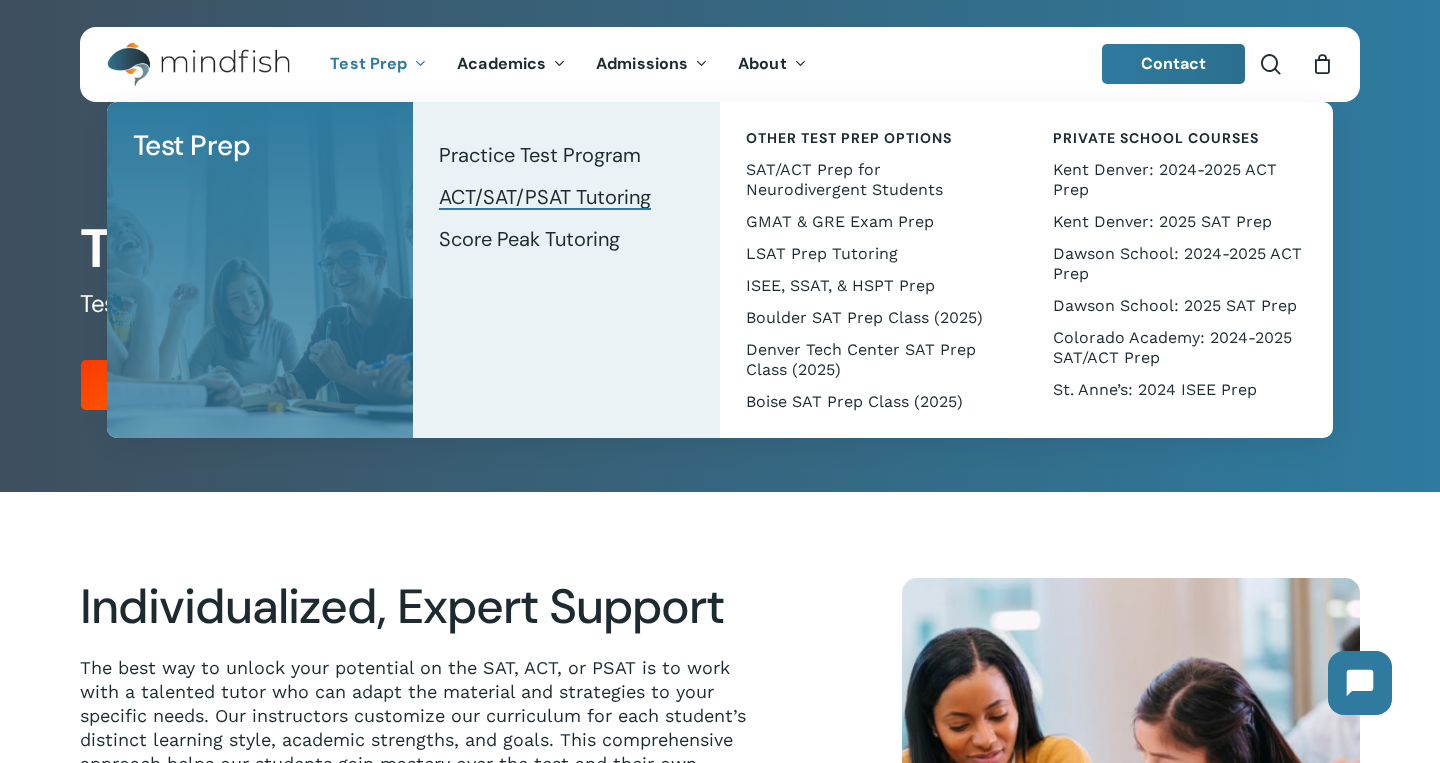 click on "ACT/SAT/PSAT Tutoring" at bounding box center [545, 197] 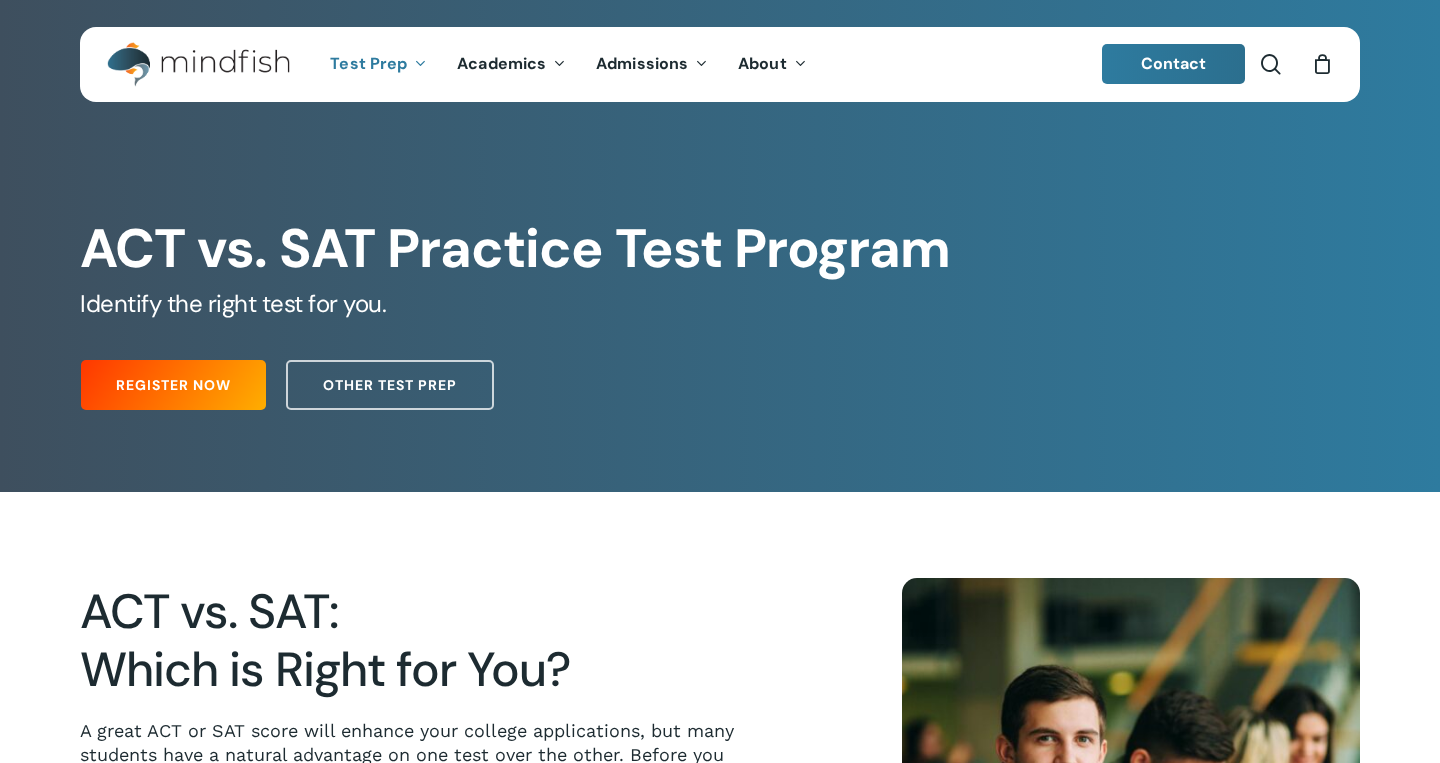 scroll, scrollTop: 0, scrollLeft: 0, axis: both 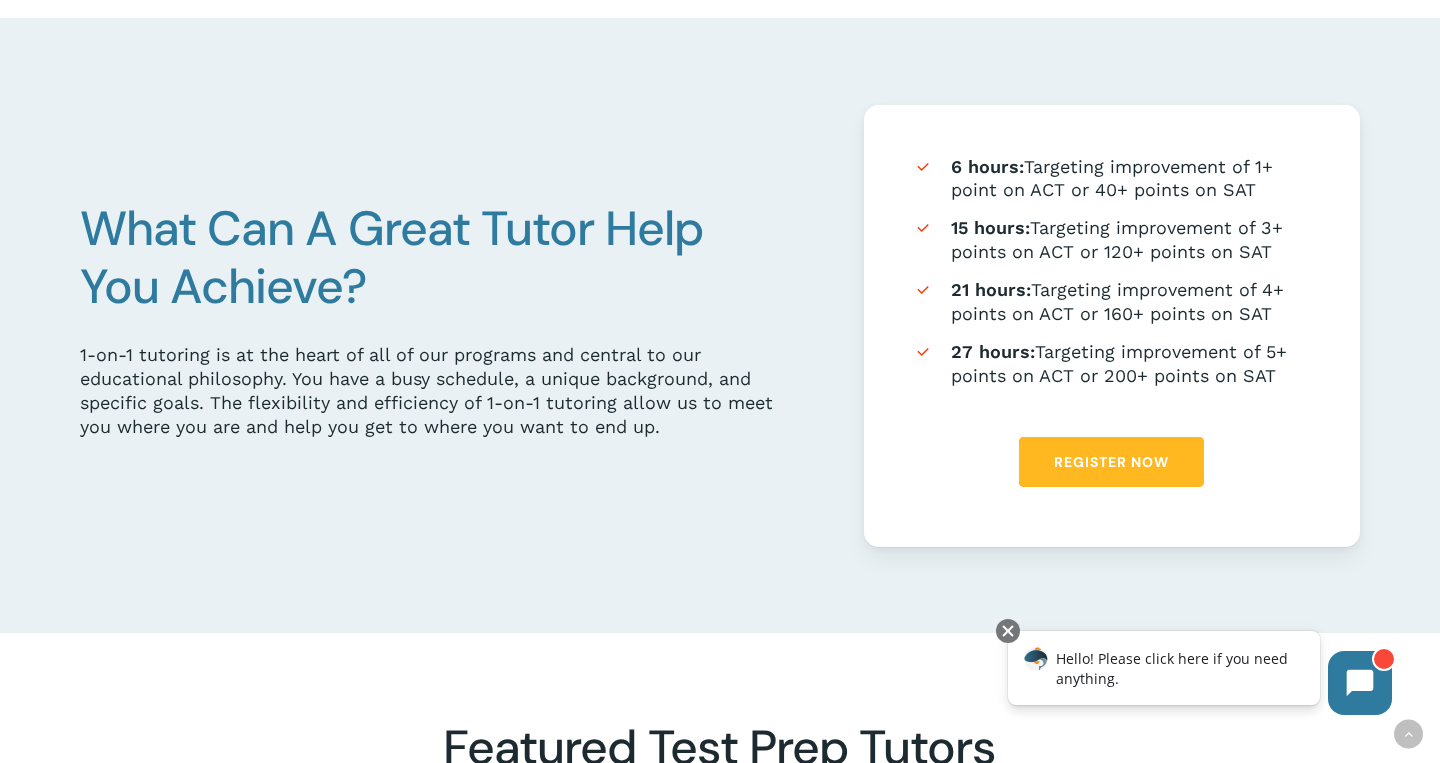 click on "Register Now" at bounding box center (1111, 462) 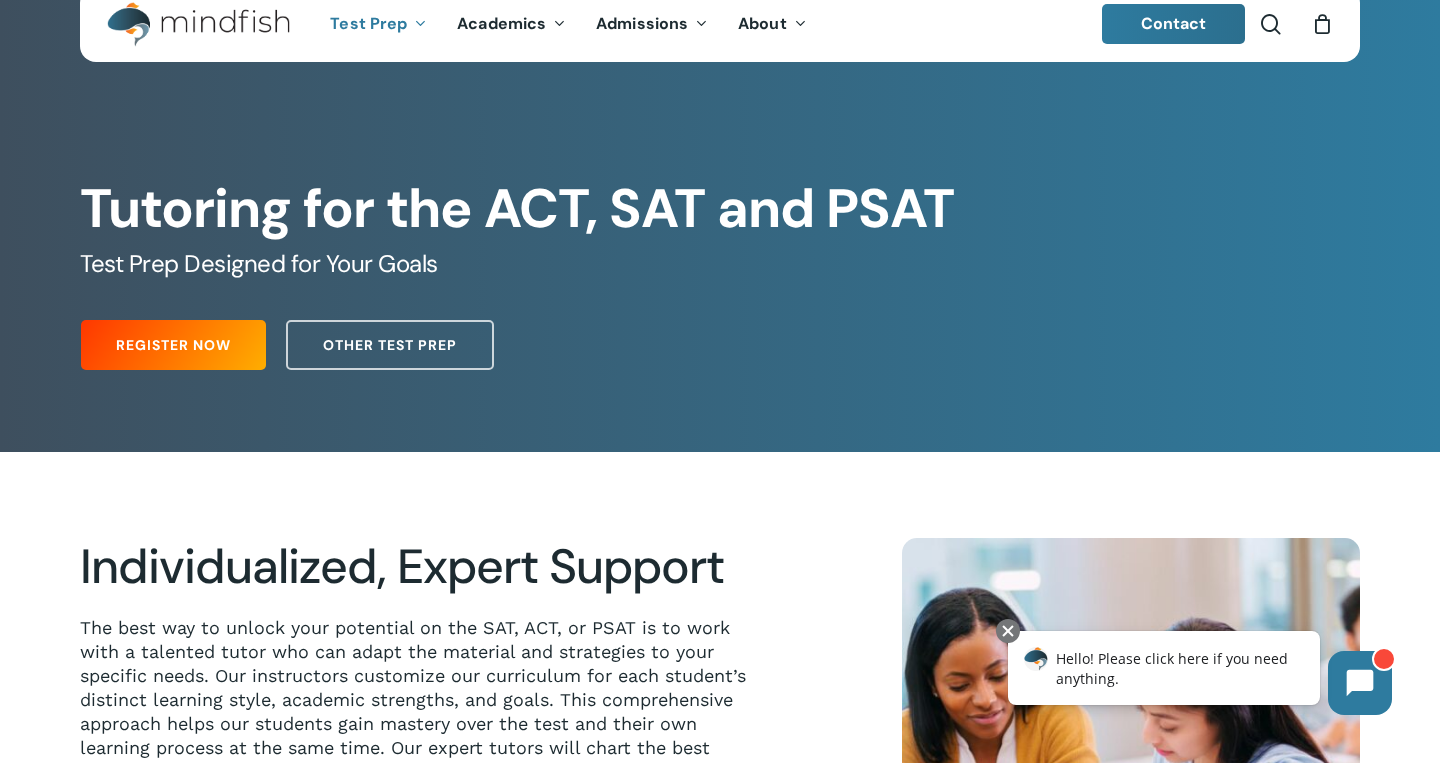 scroll, scrollTop: 42, scrollLeft: 0, axis: vertical 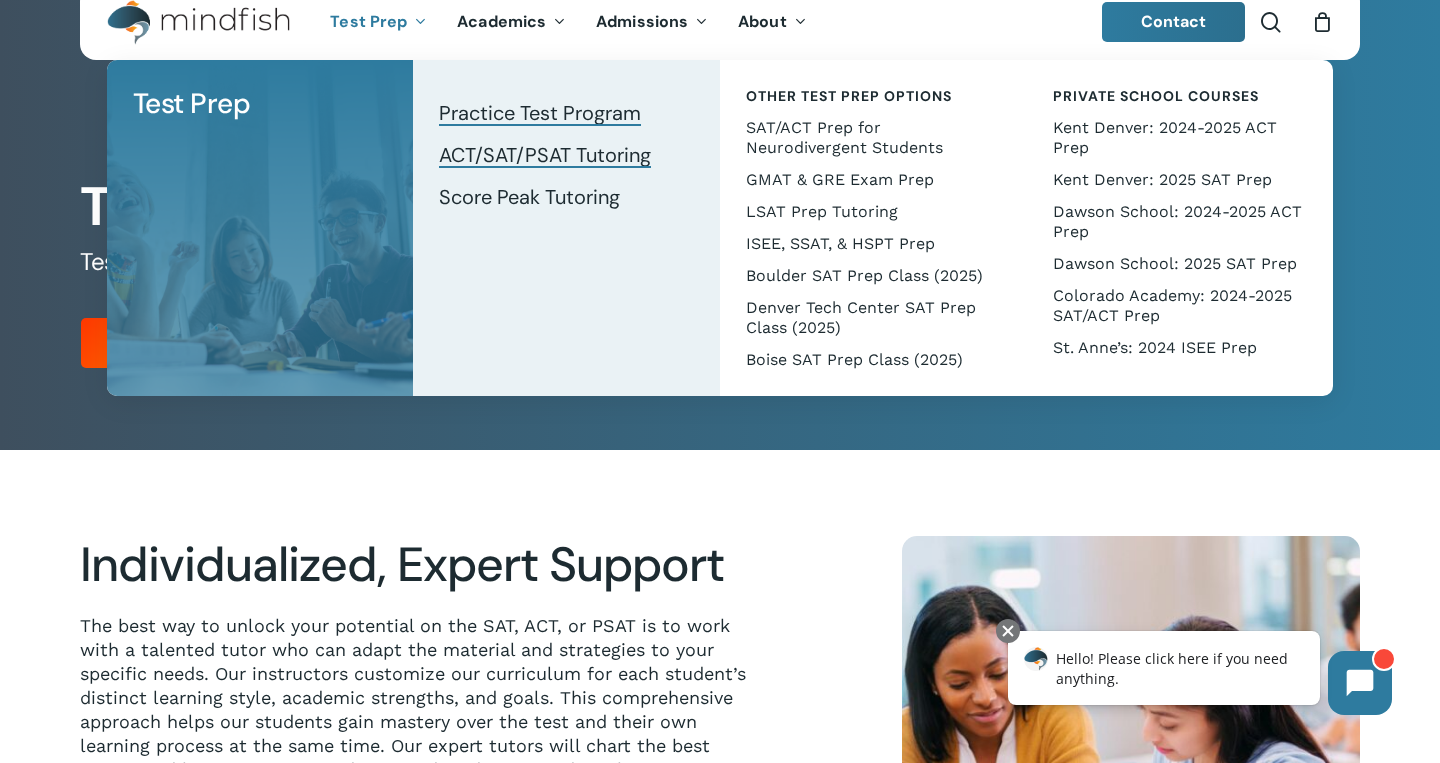click on "Practice Test Program" at bounding box center (540, 113) 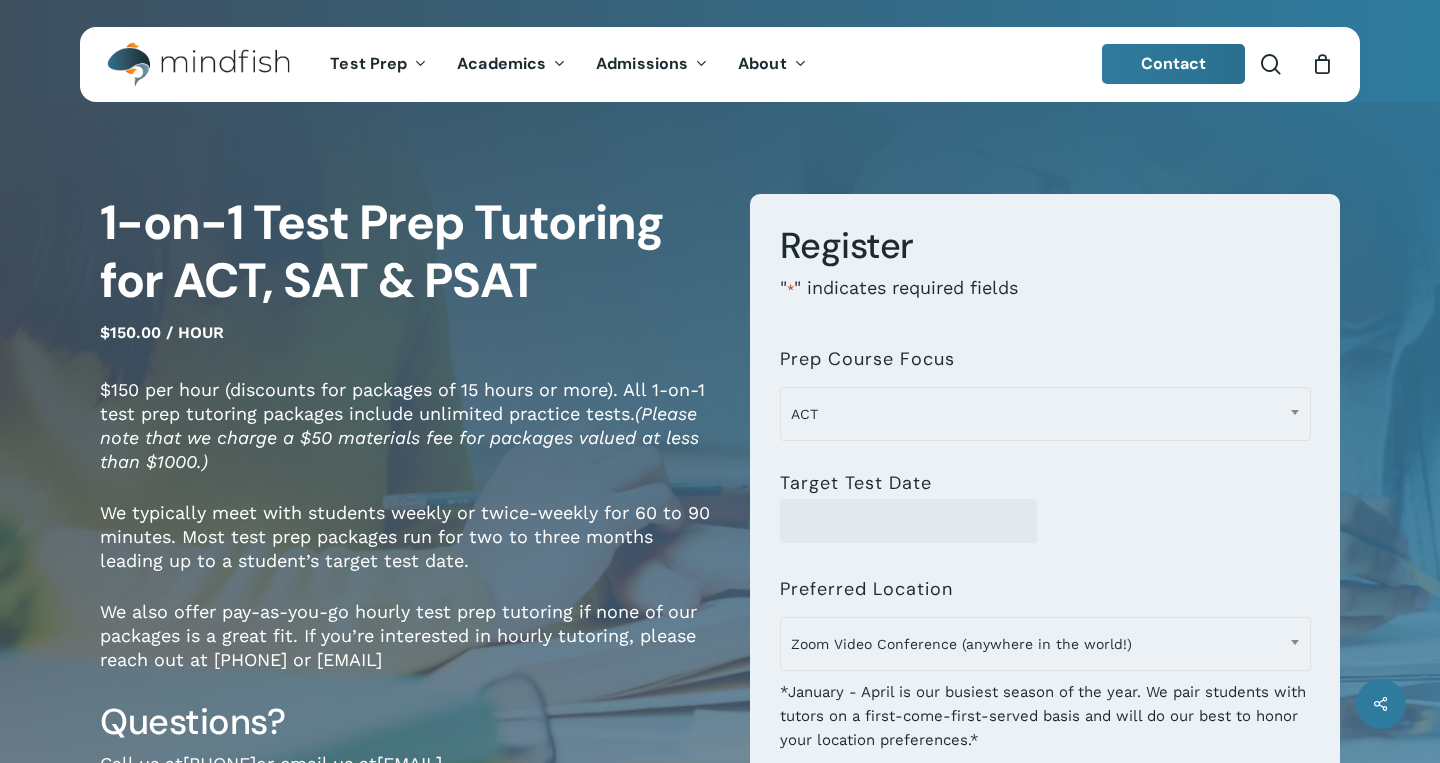 scroll, scrollTop: 0, scrollLeft: 0, axis: both 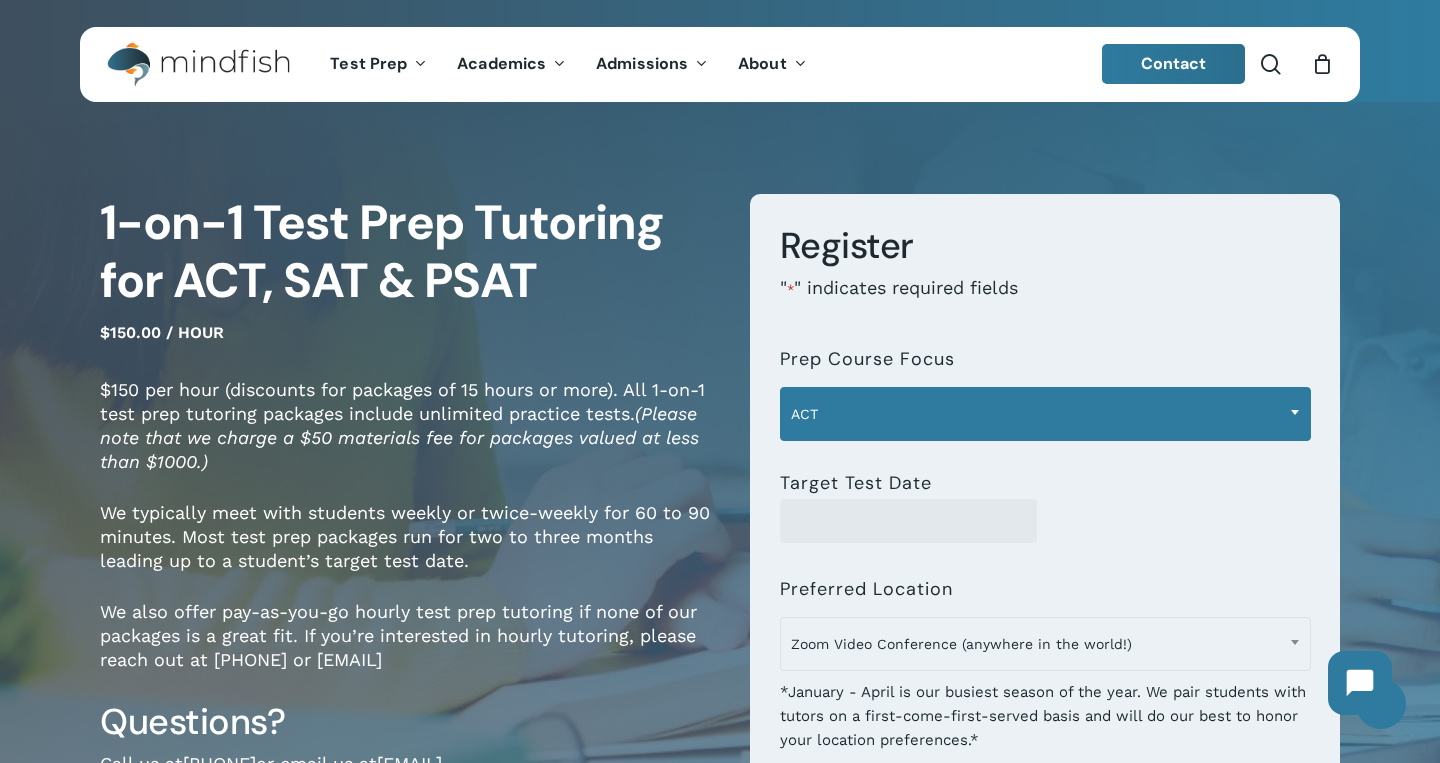 click on "ACT" at bounding box center (1045, 414) 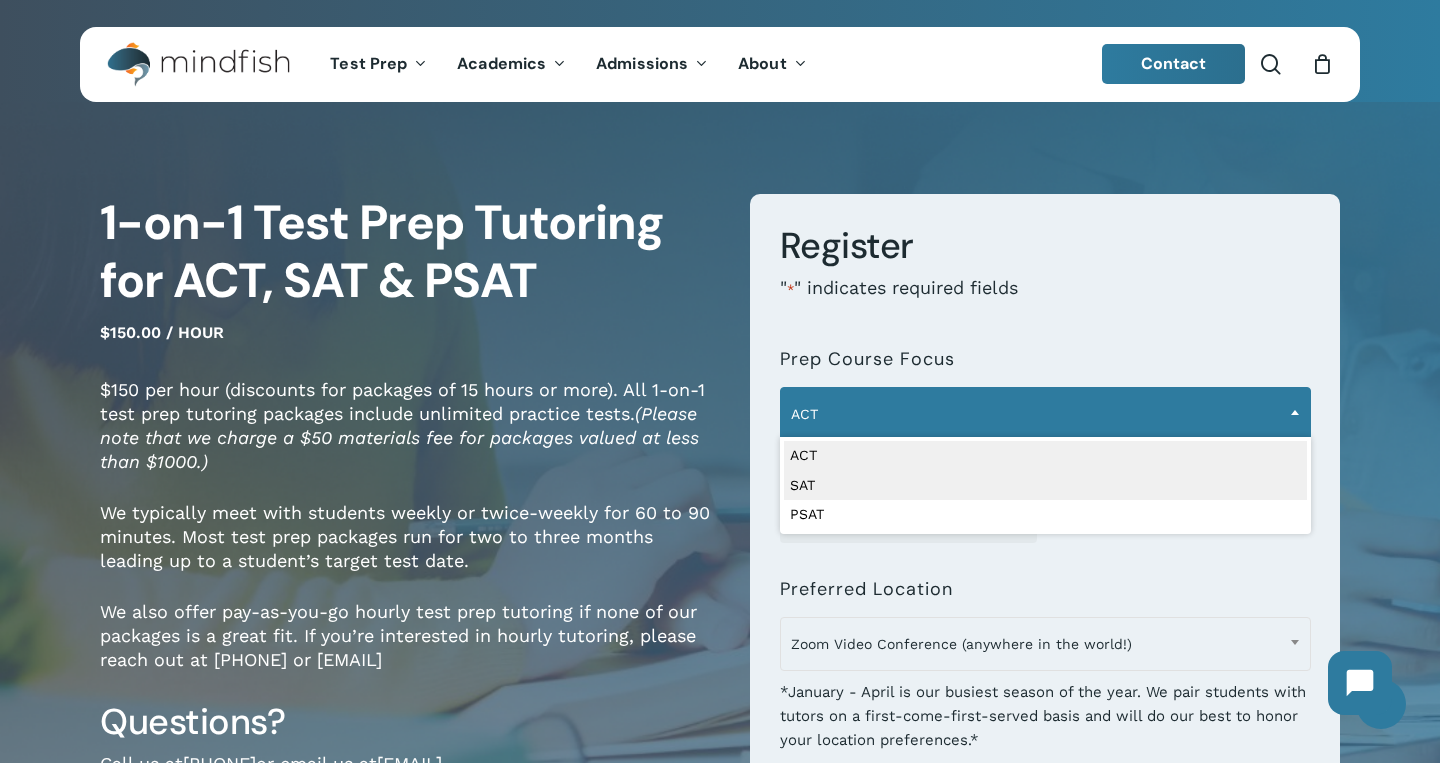 select on "***" 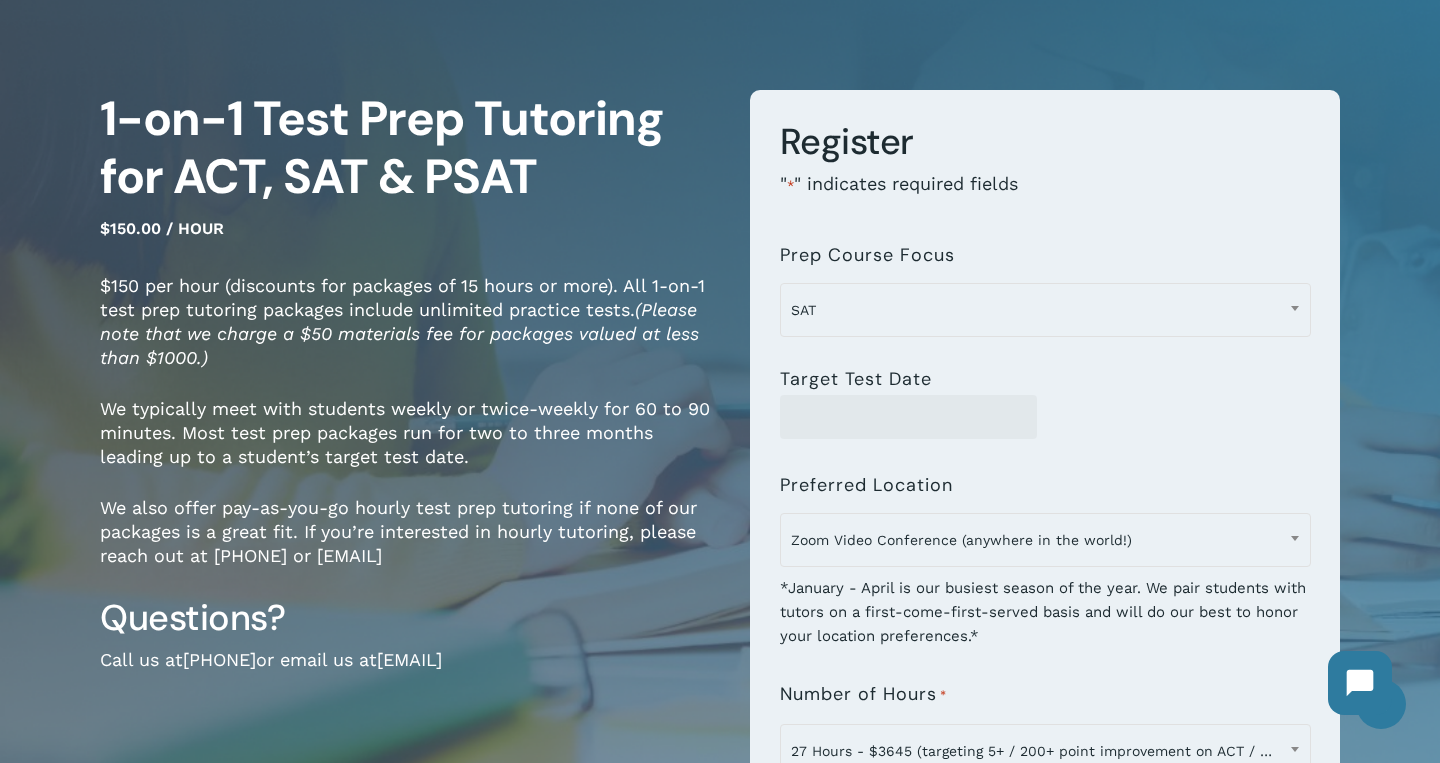 scroll, scrollTop: 146, scrollLeft: 0, axis: vertical 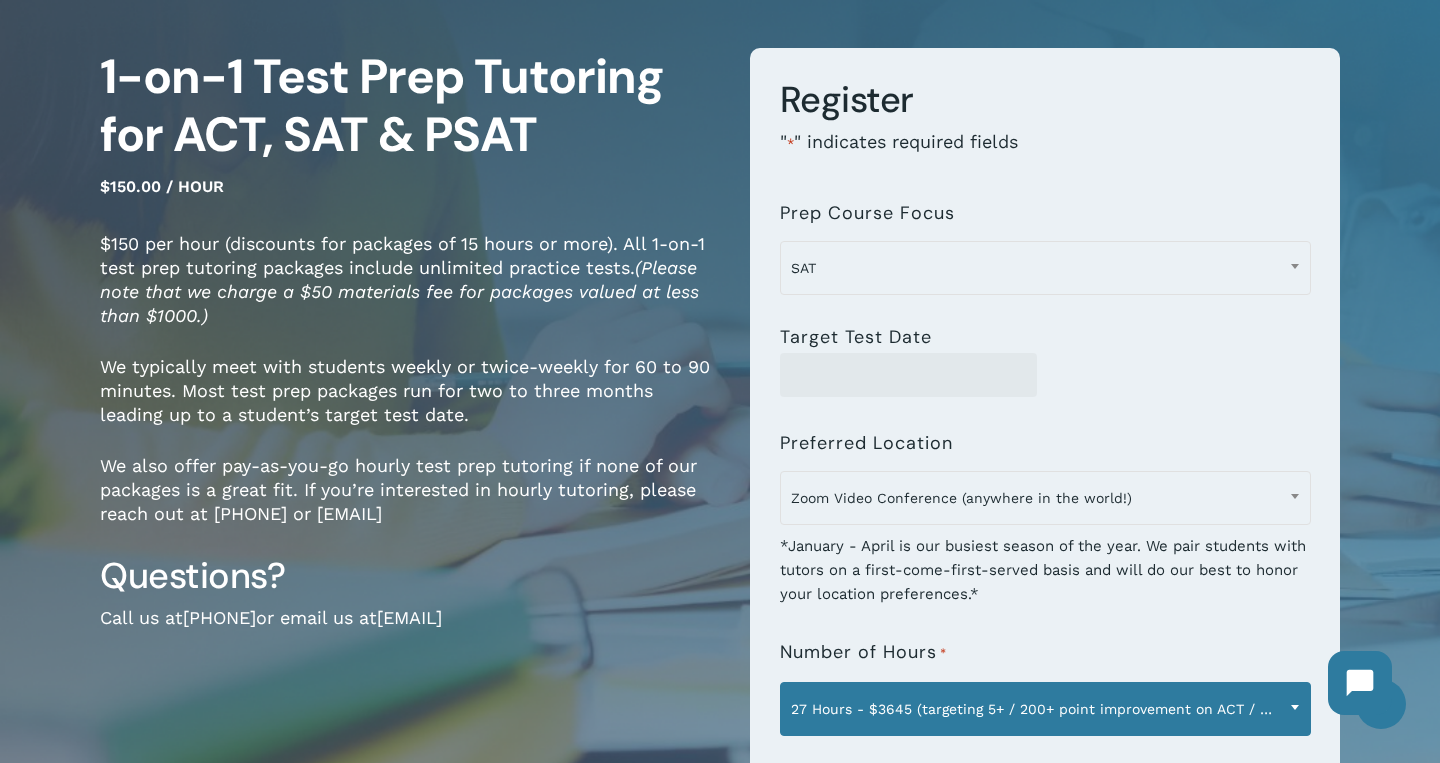 click on "27 Hours - $3645 (targeting 5+ / 200+ point improvement on ACT / SAT; reg. $4050)" at bounding box center (1045, 709) 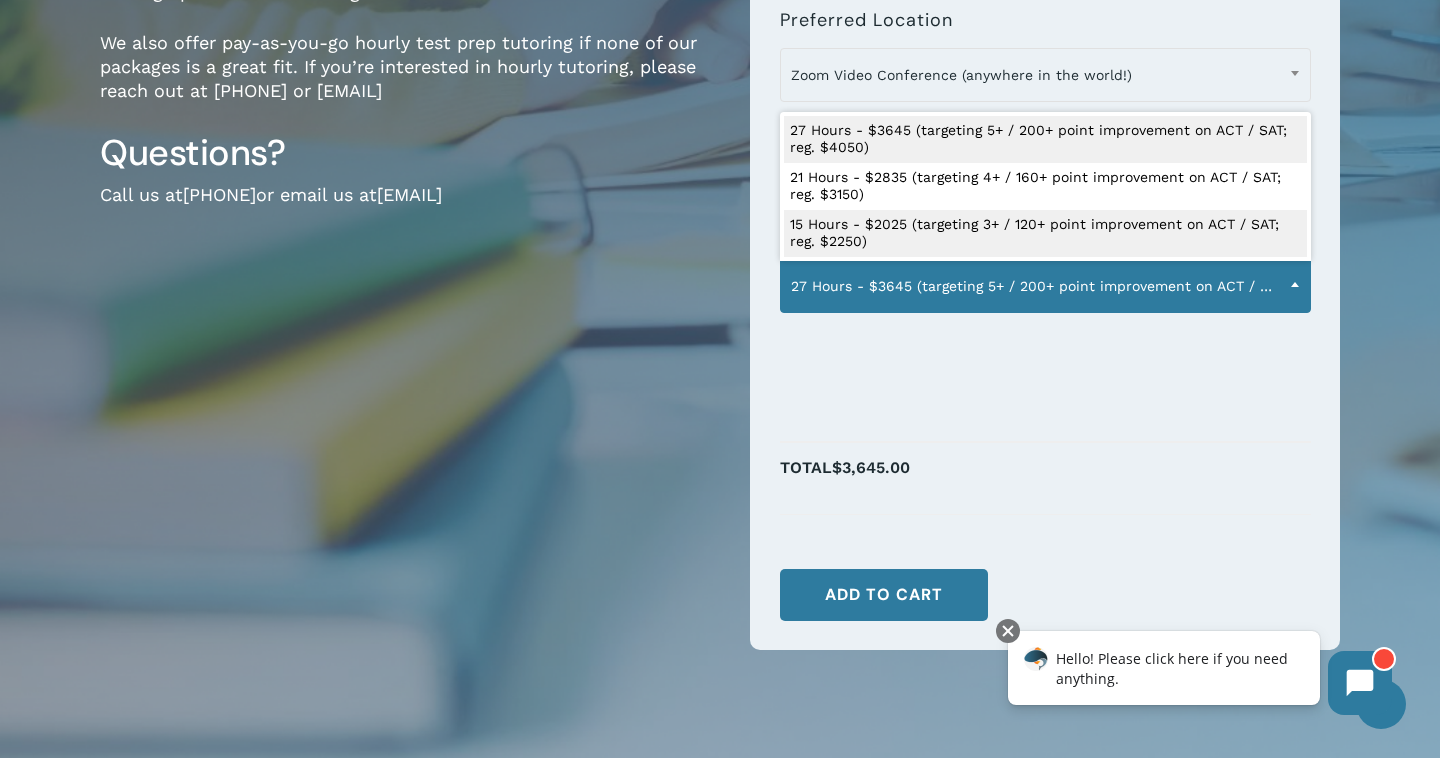 scroll, scrollTop: 426, scrollLeft: 0, axis: vertical 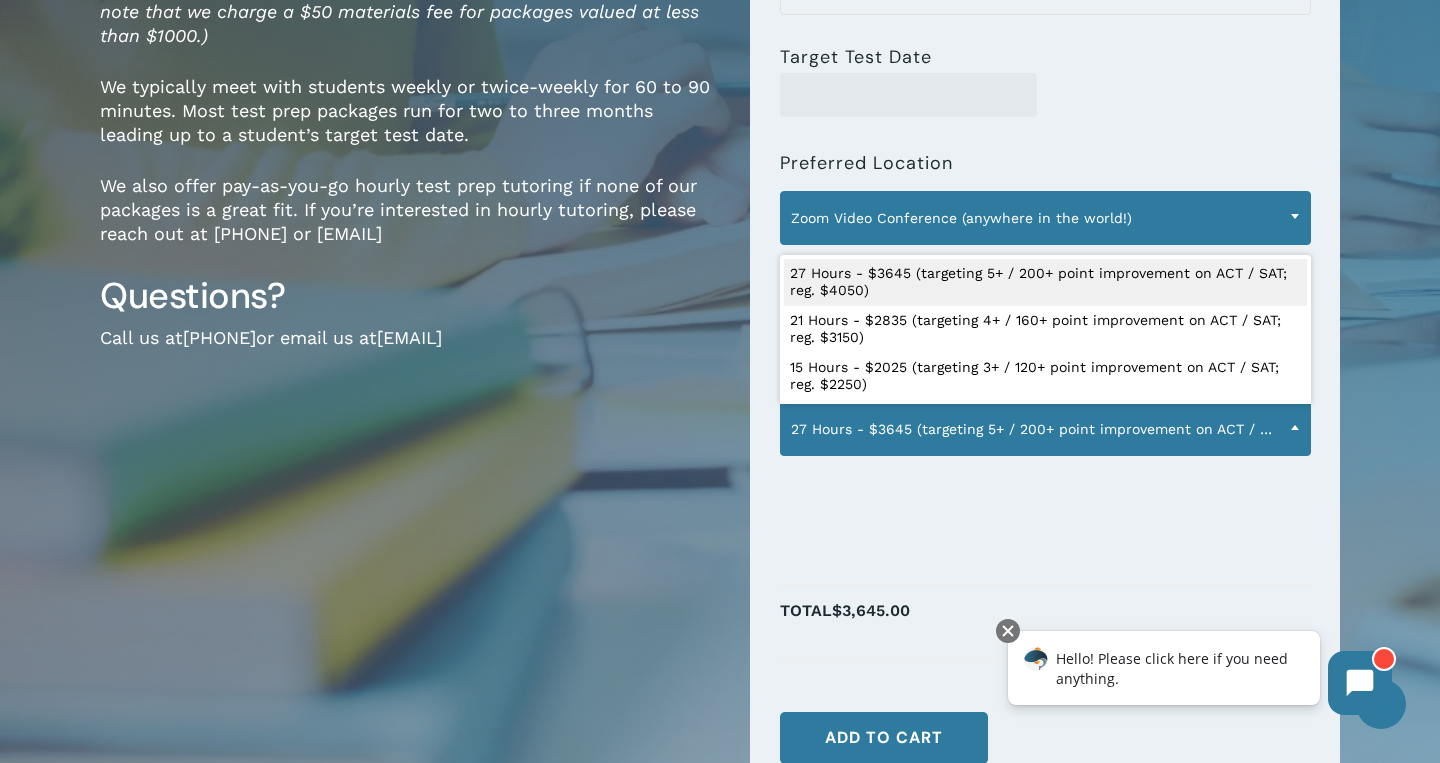 click on "Zoom Video Conference (anywhere in the world!)" at bounding box center (1045, 218) 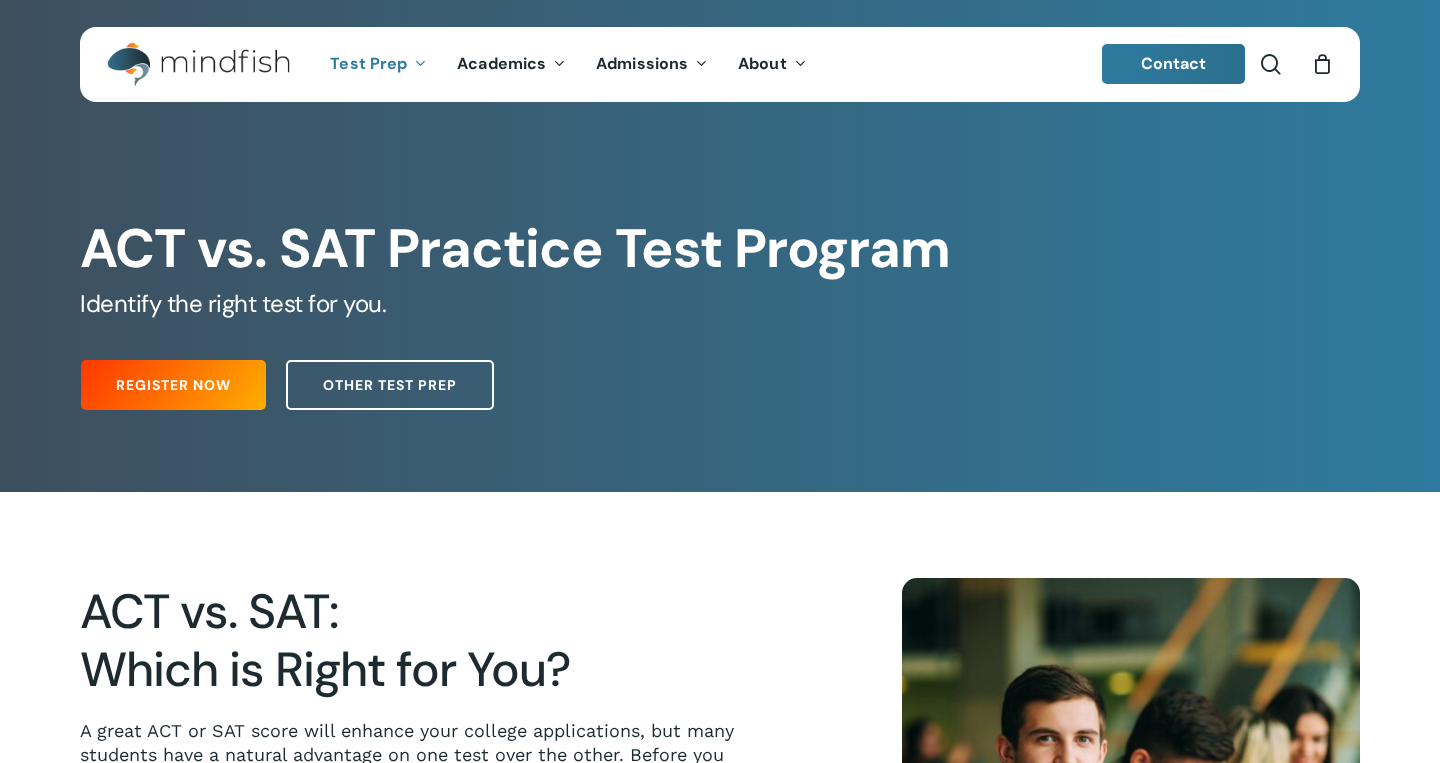 scroll, scrollTop: 0, scrollLeft: 0, axis: both 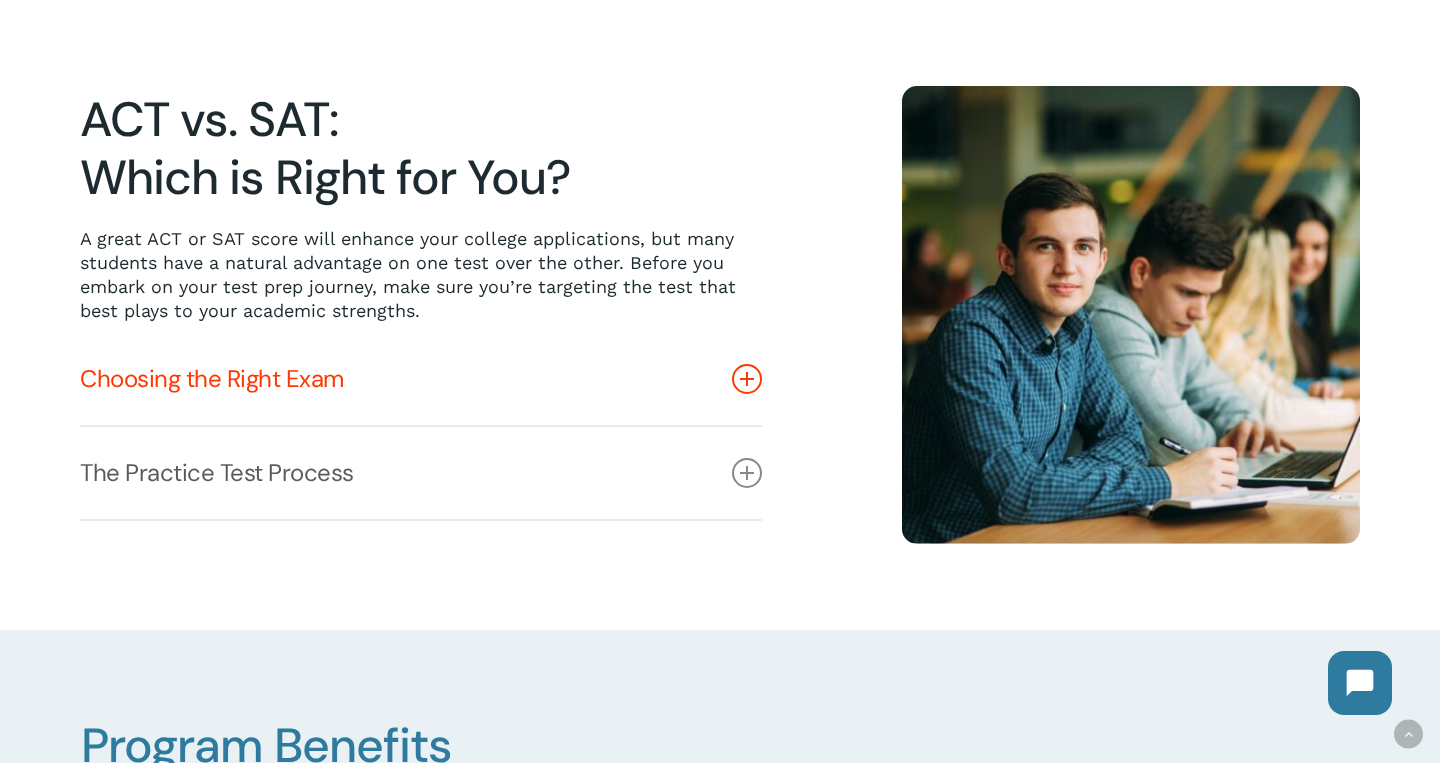 click on "Choosing the Right Exam" at bounding box center [421, 379] 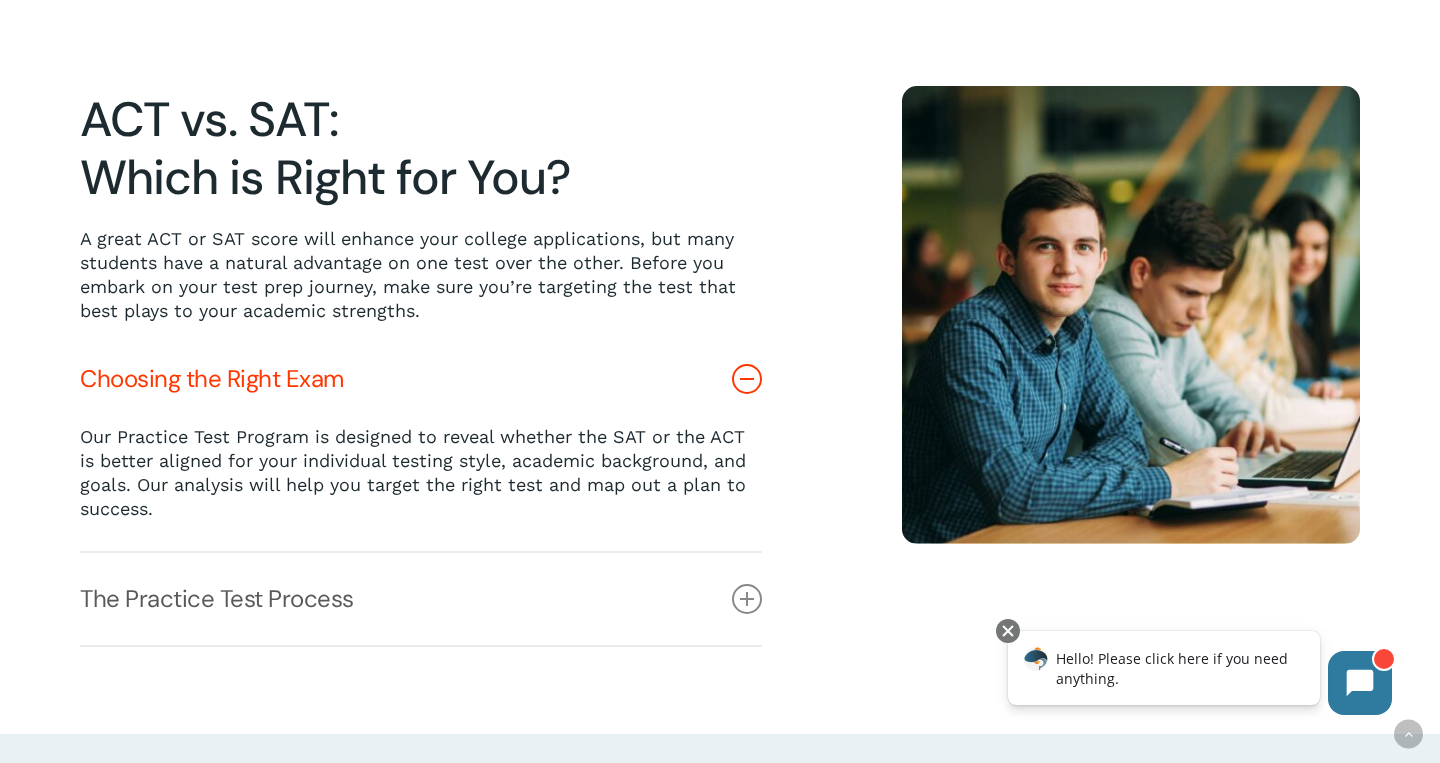 click on "Choosing the Right Exam" at bounding box center (421, 379) 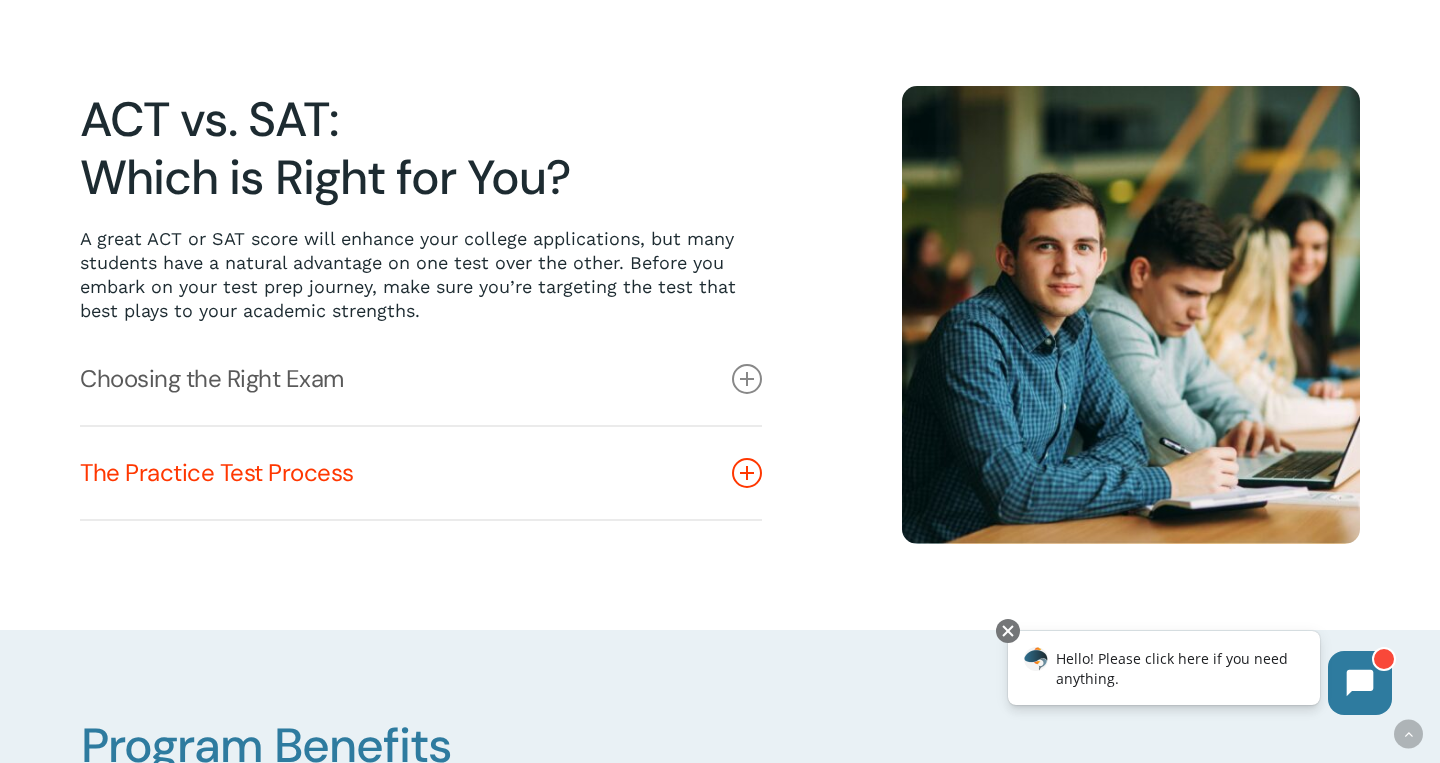click on "The Practice Test Process" at bounding box center (421, 473) 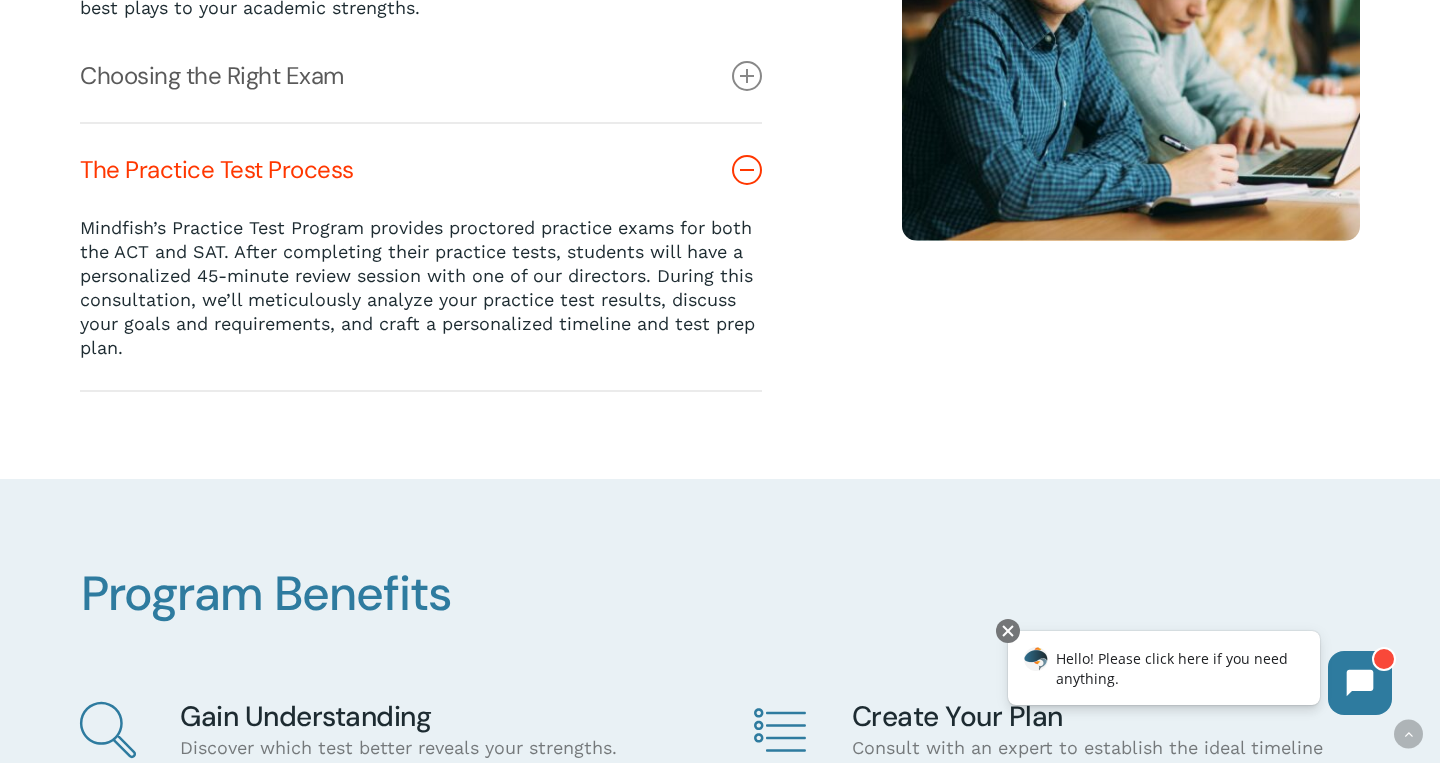 scroll, scrollTop: 783, scrollLeft: 0, axis: vertical 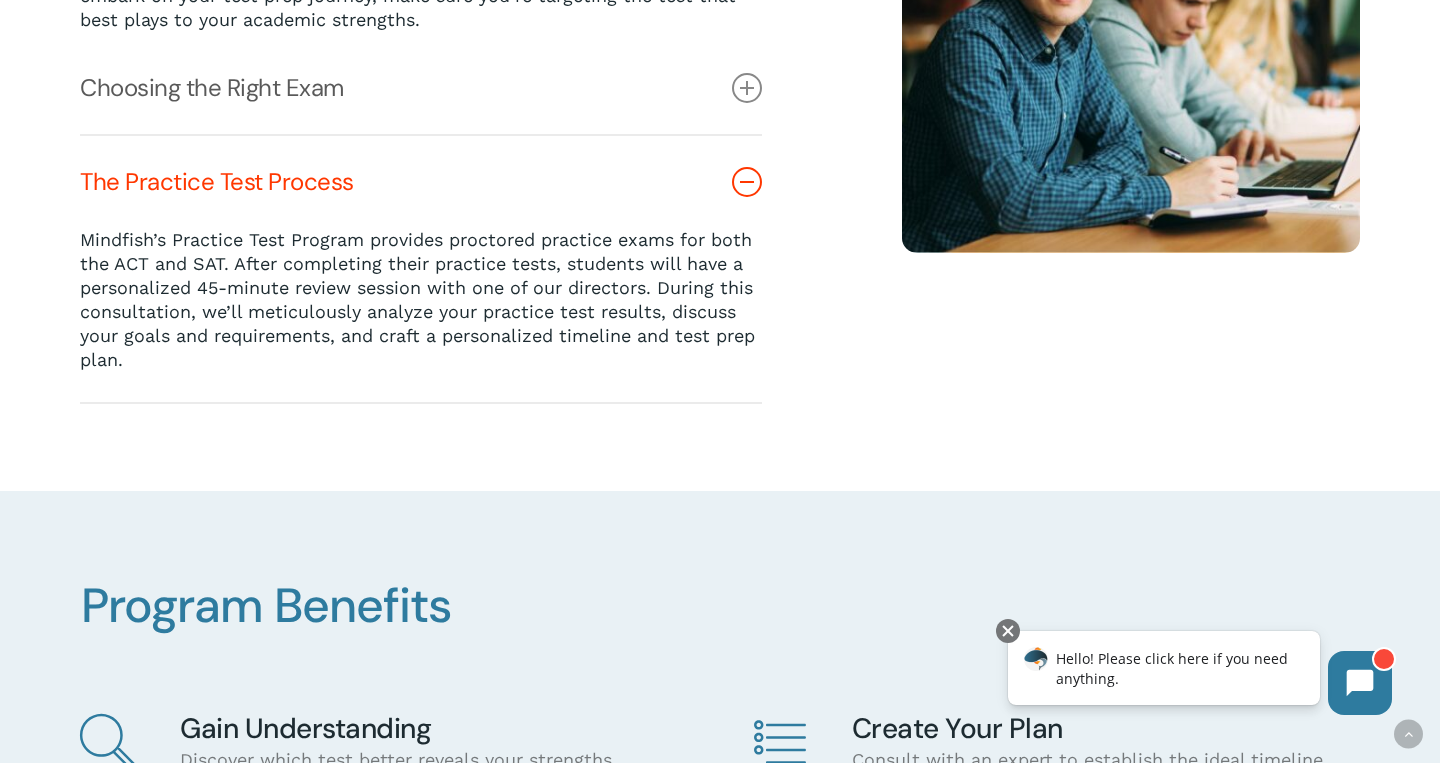 click at bounding box center [747, 182] 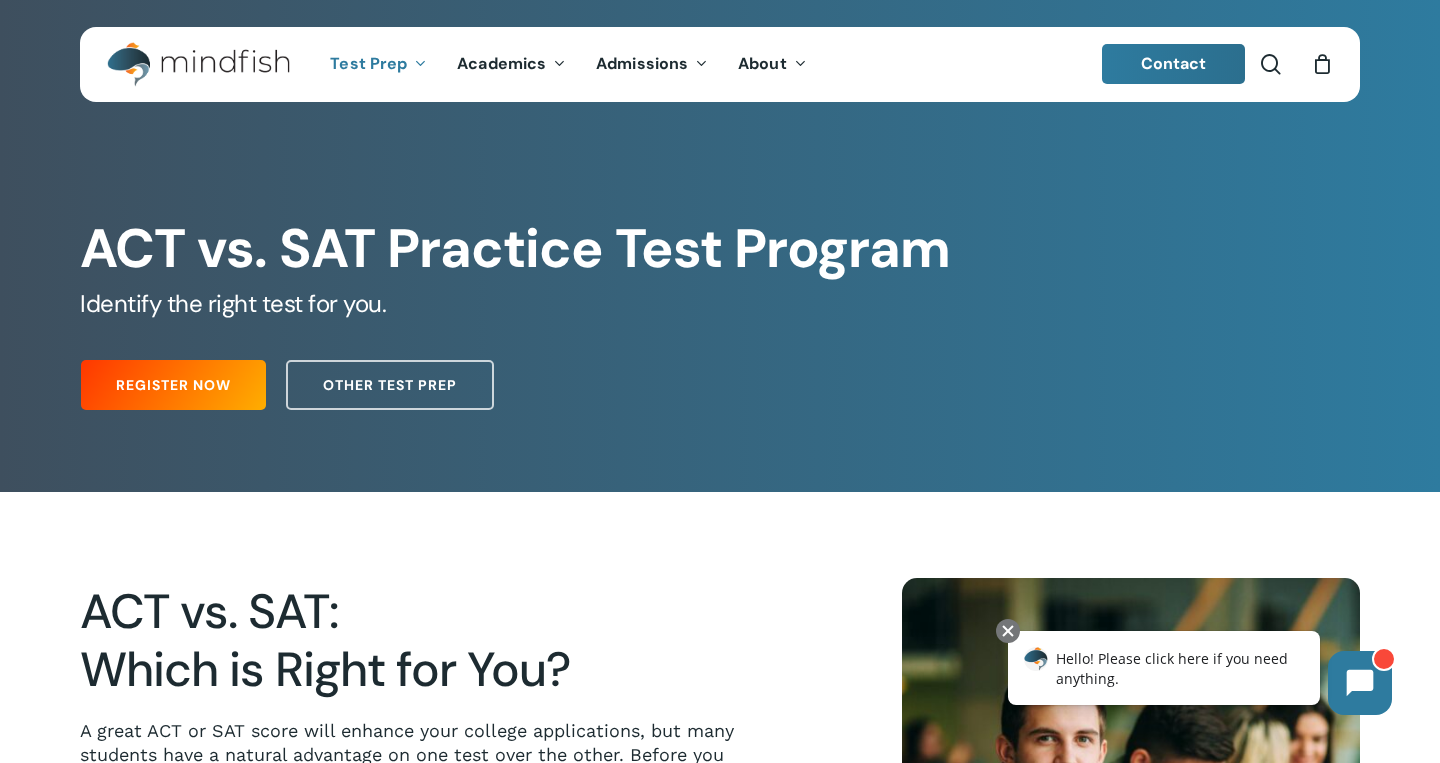 scroll, scrollTop: 0, scrollLeft: 0, axis: both 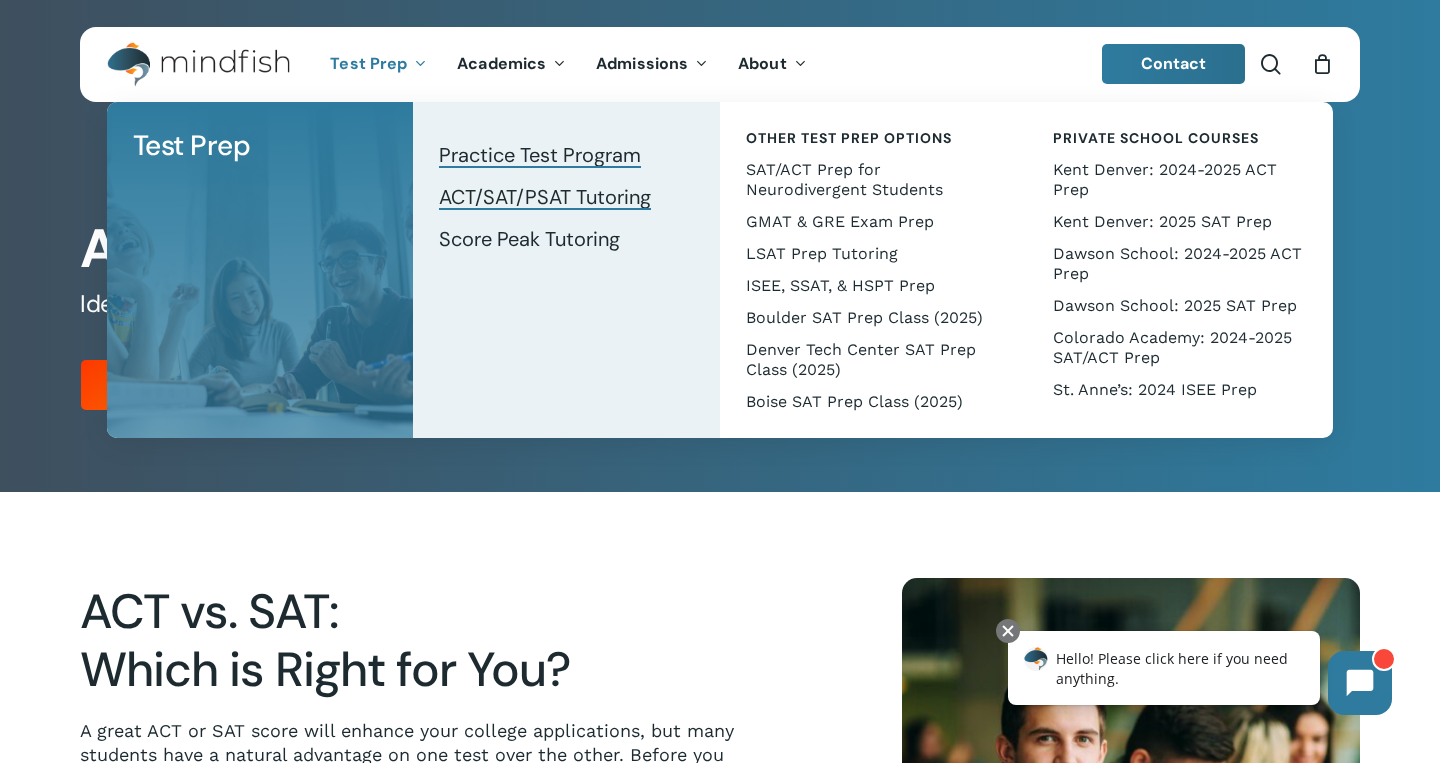 click on "ACT/SAT/PSAT Tutoring" at bounding box center [545, 197] 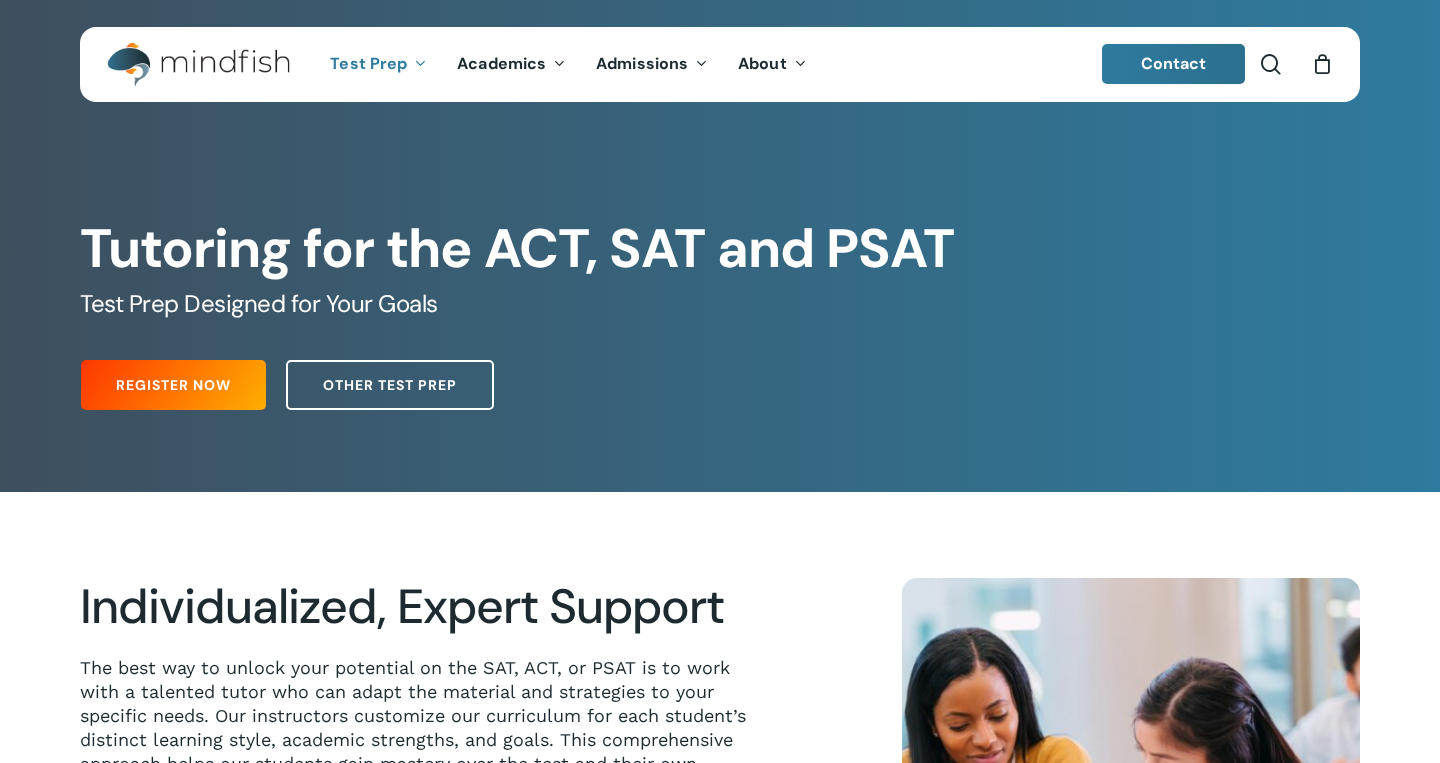 scroll, scrollTop: 0, scrollLeft: 0, axis: both 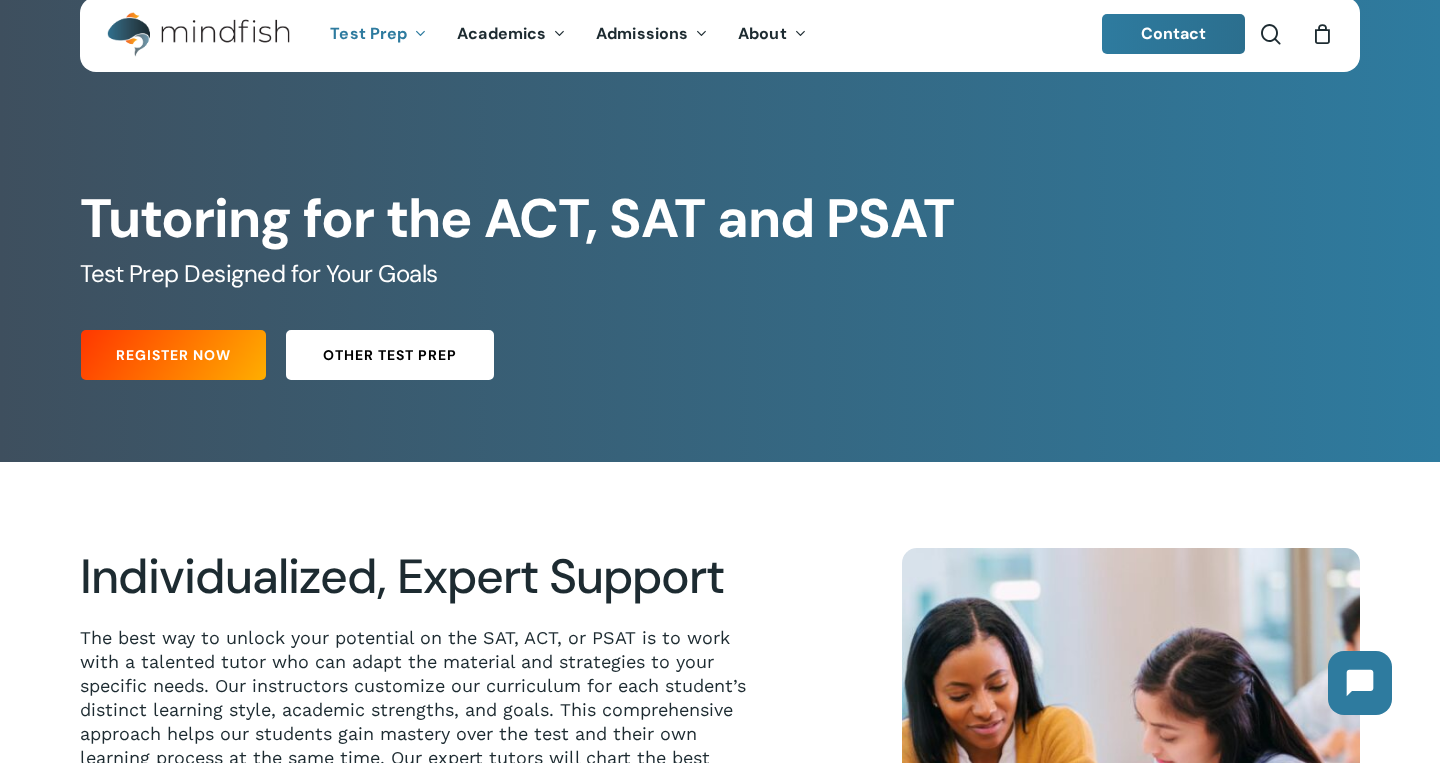 click on "Other Test Prep" at bounding box center [390, 355] 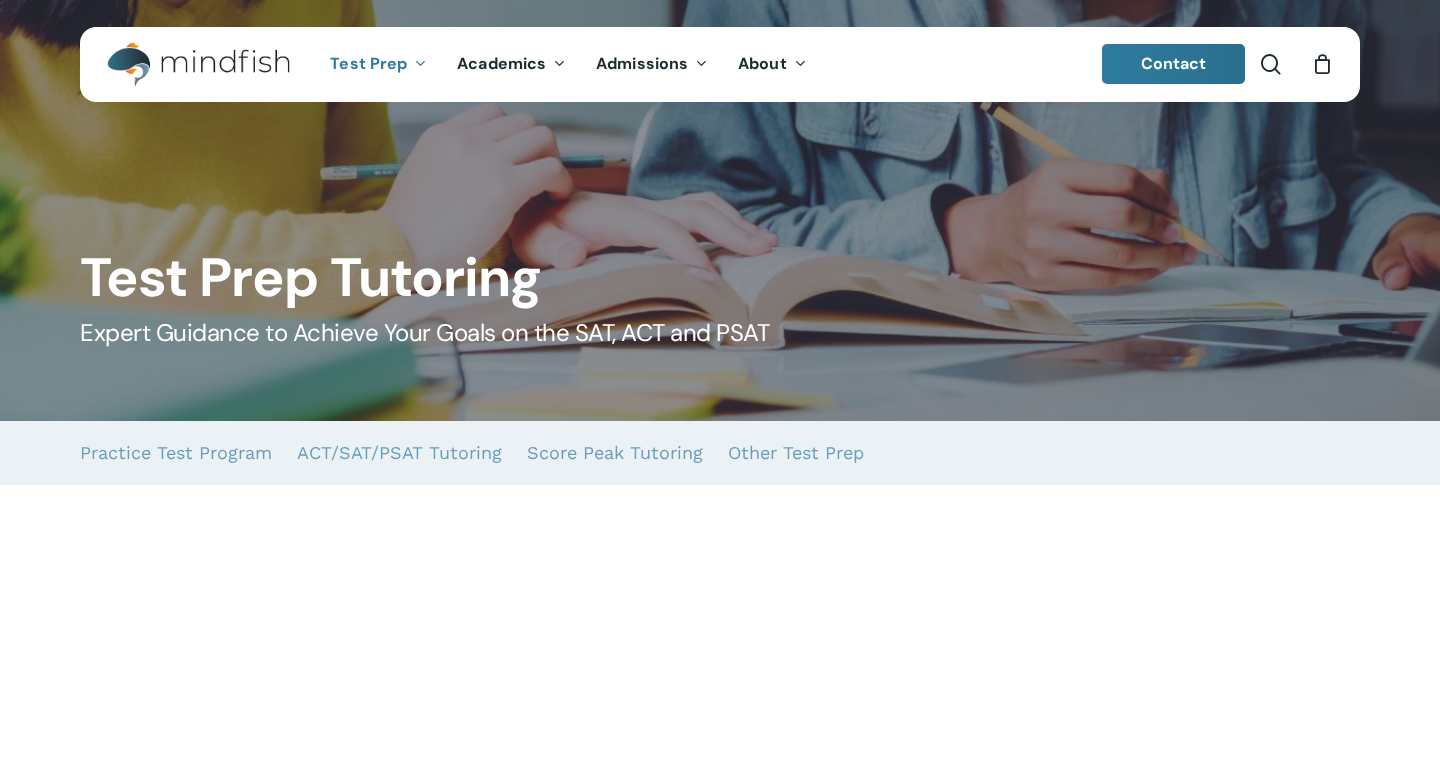 scroll, scrollTop: 0, scrollLeft: 0, axis: both 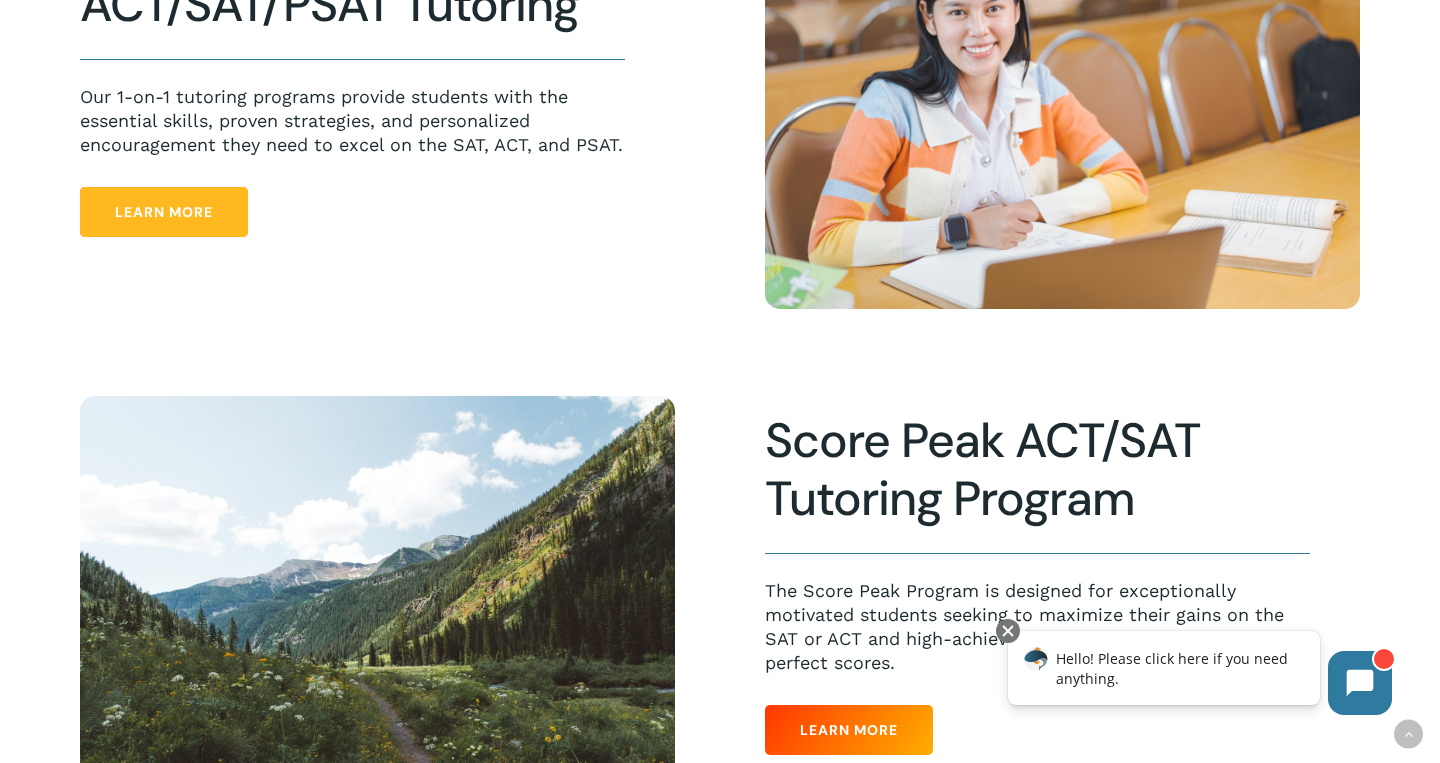 click on "Learn More" at bounding box center (164, 212) 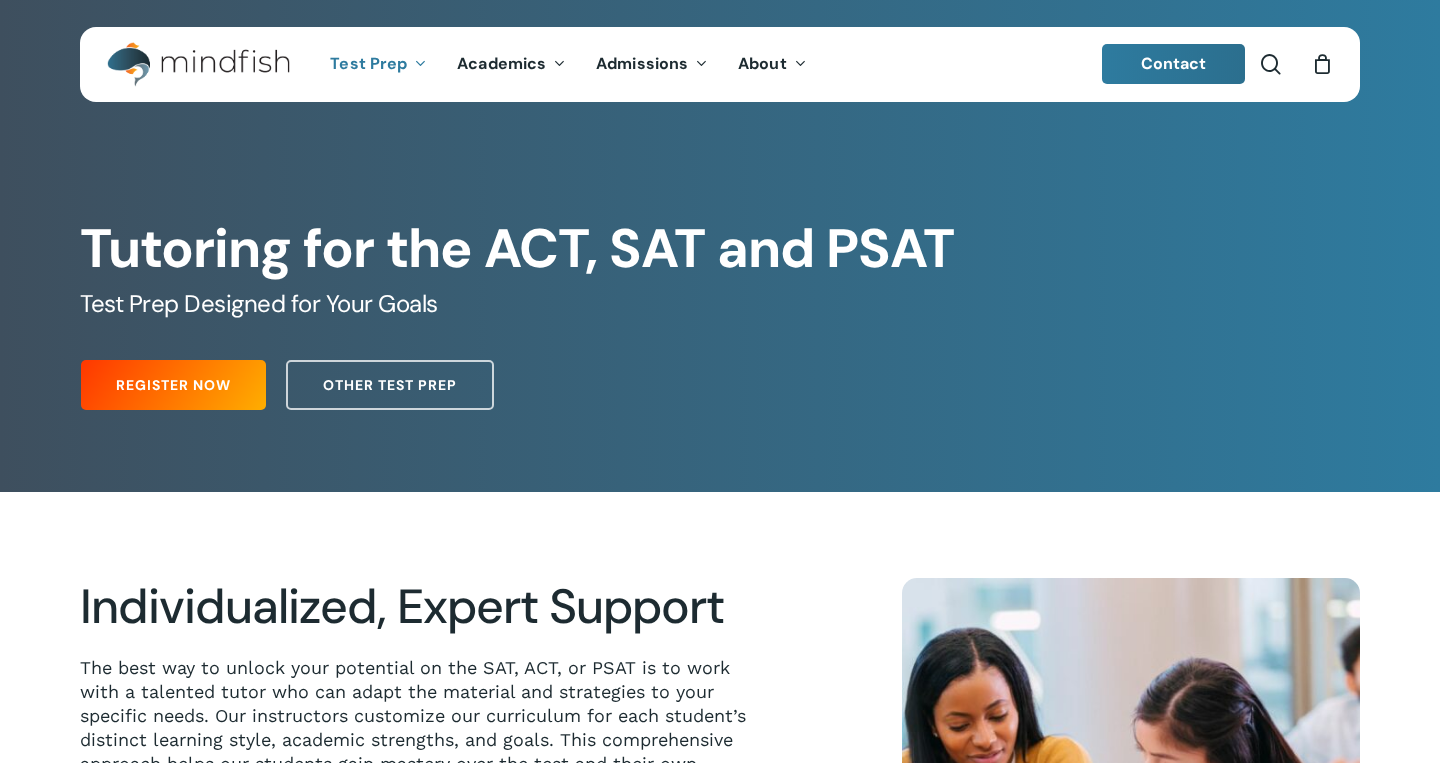 scroll, scrollTop: 117, scrollLeft: 0, axis: vertical 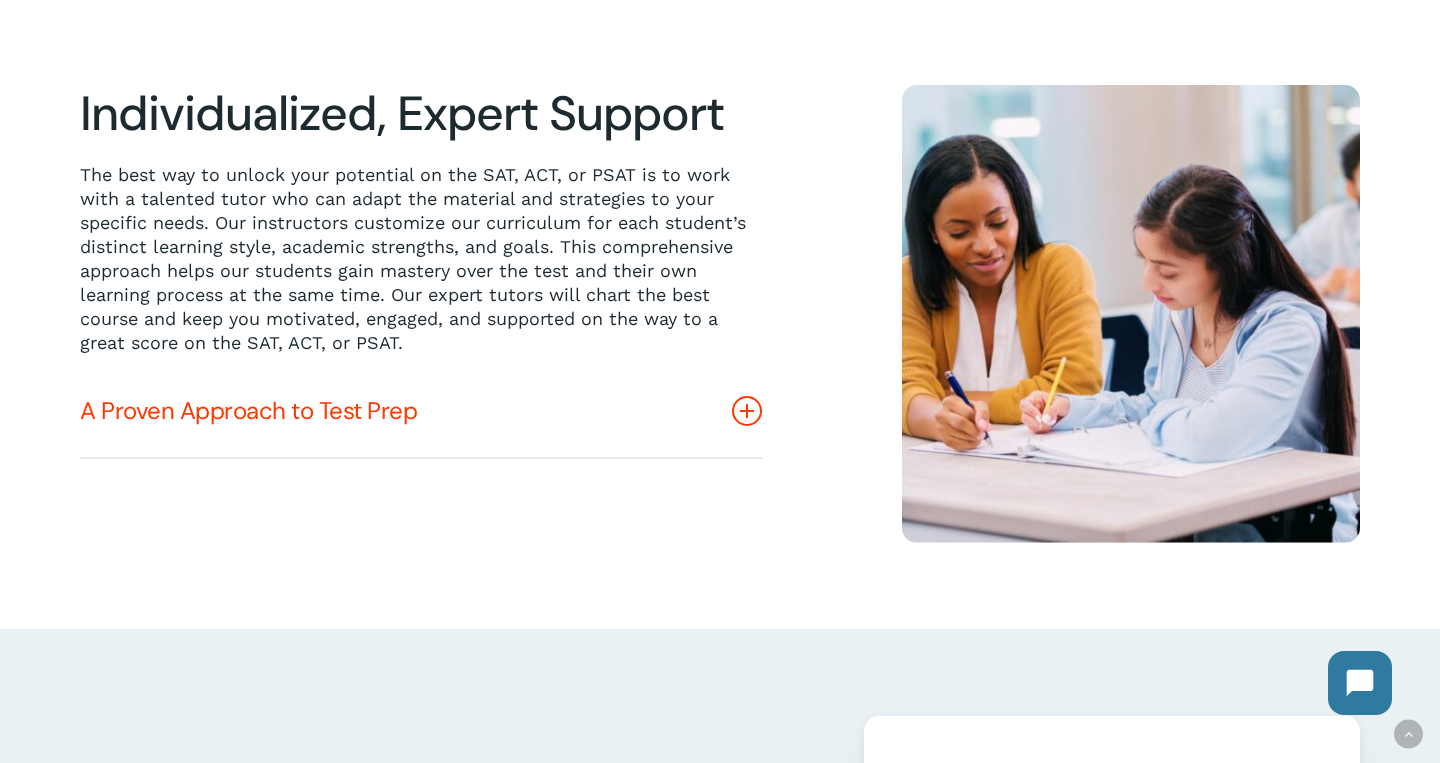 click on "A Proven Approach to Test Prep" at bounding box center (421, 411) 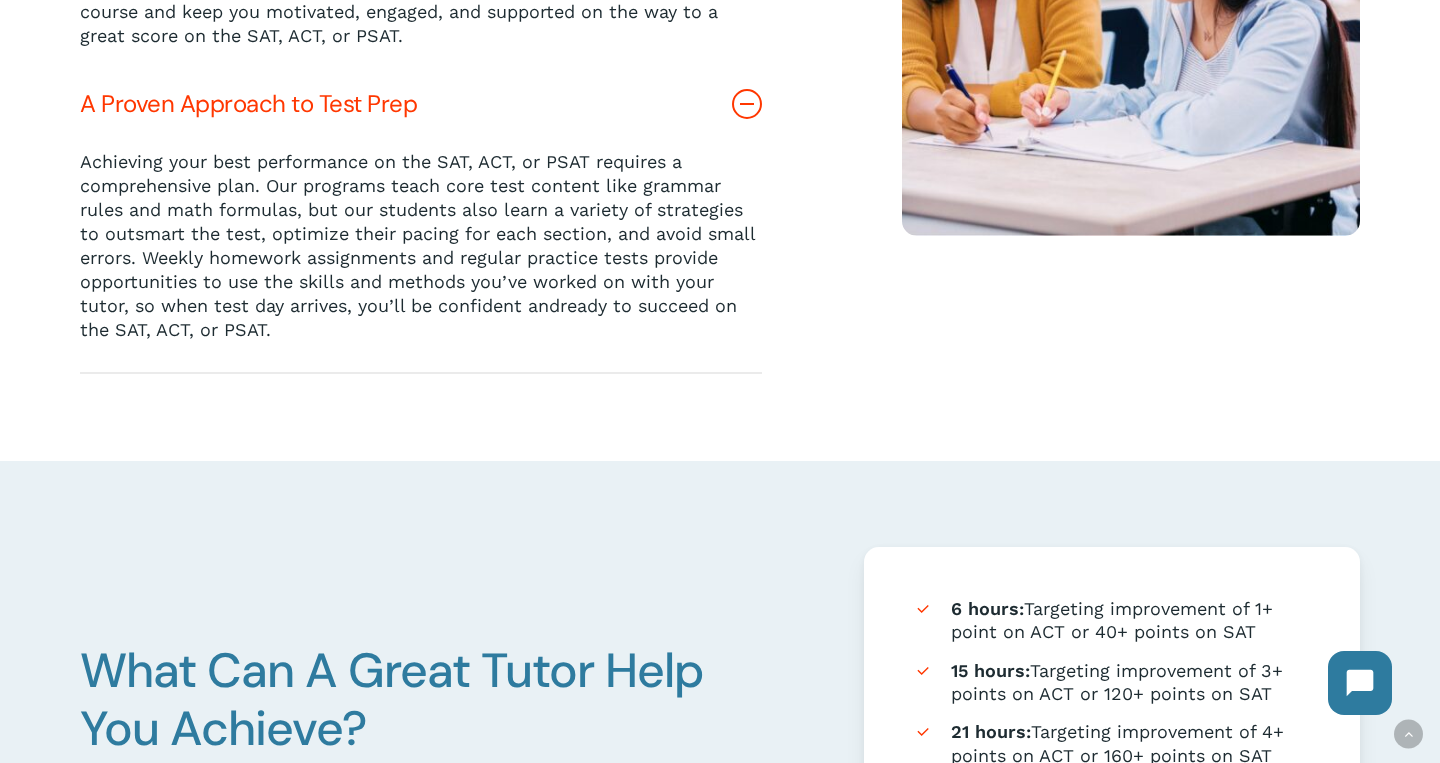 scroll, scrollTop: 1244, scrollLeft: 0, axis: vertical 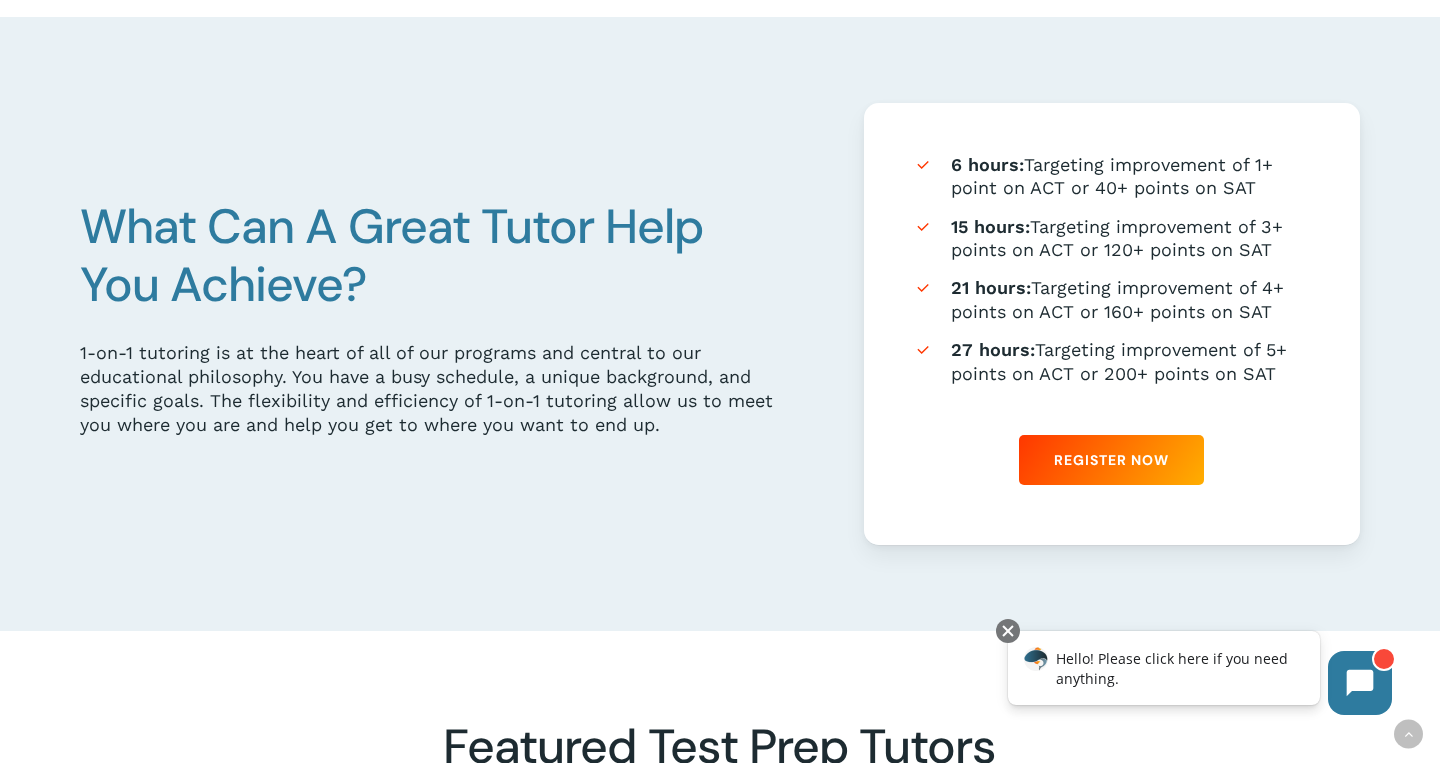click on "6 hours:  Targeting improvement of 1+ point on ACT or 40+ points on SAT" at bounding box center [1111, 176] 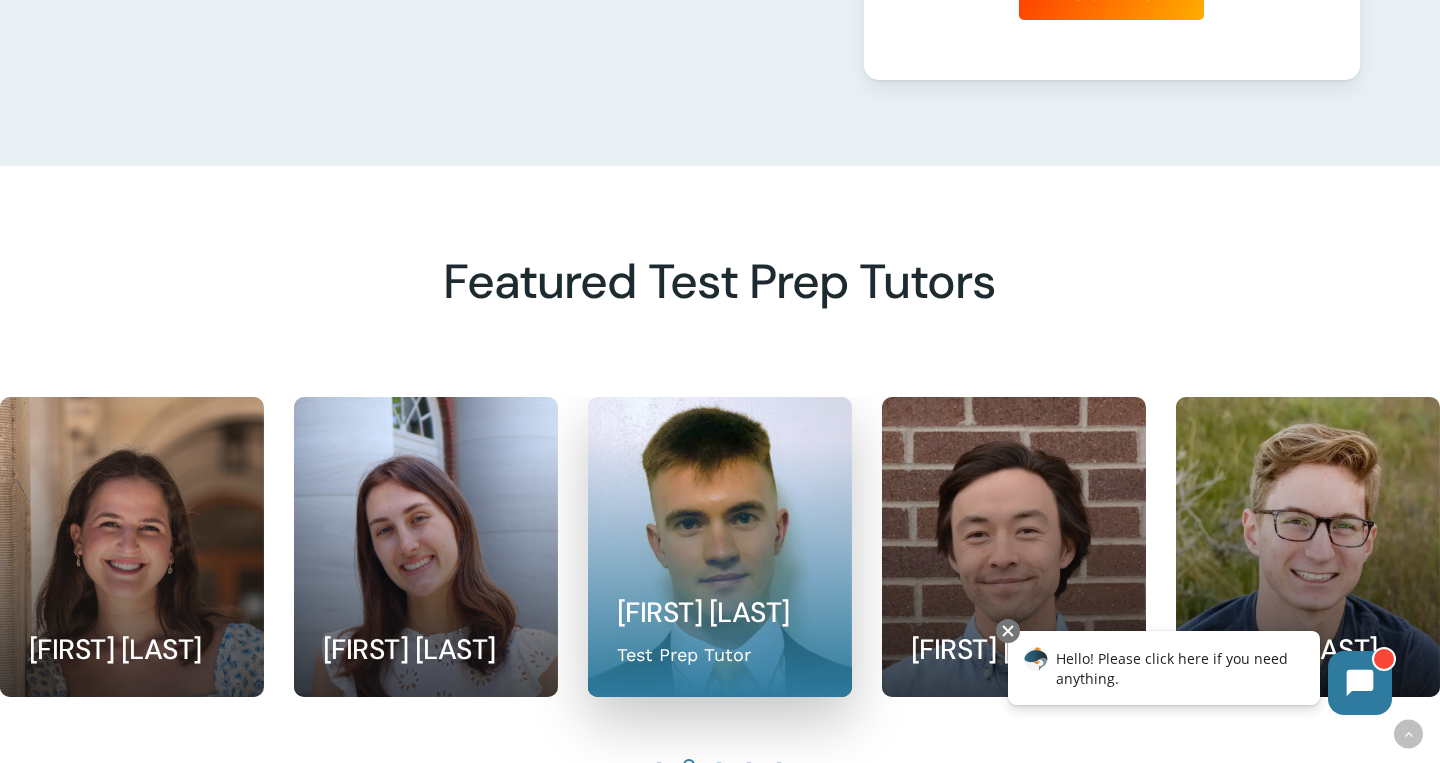 scroll, scrollTop: 1455, scrollLeft: 0, axis: vertical 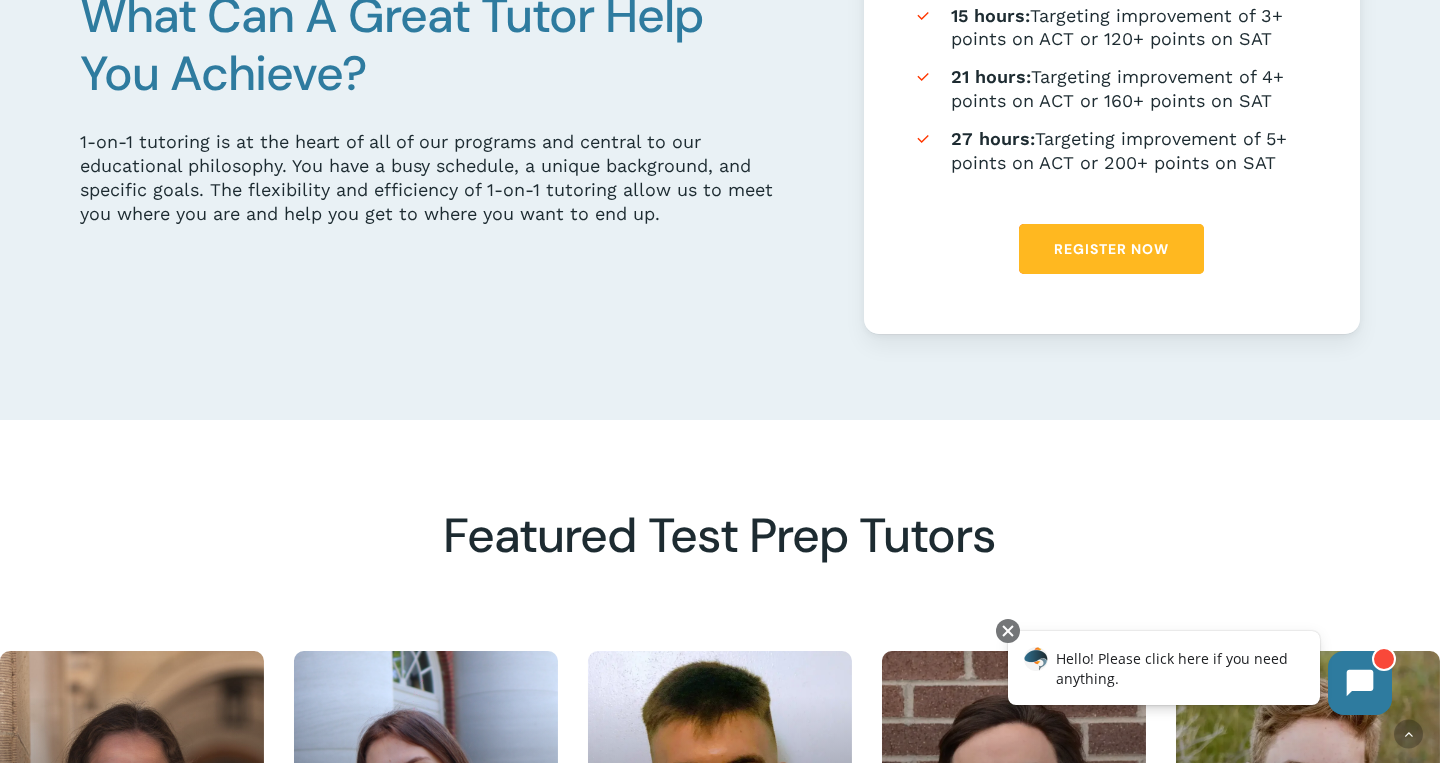 click on "Register Now" at bounding box center (1111, 249) 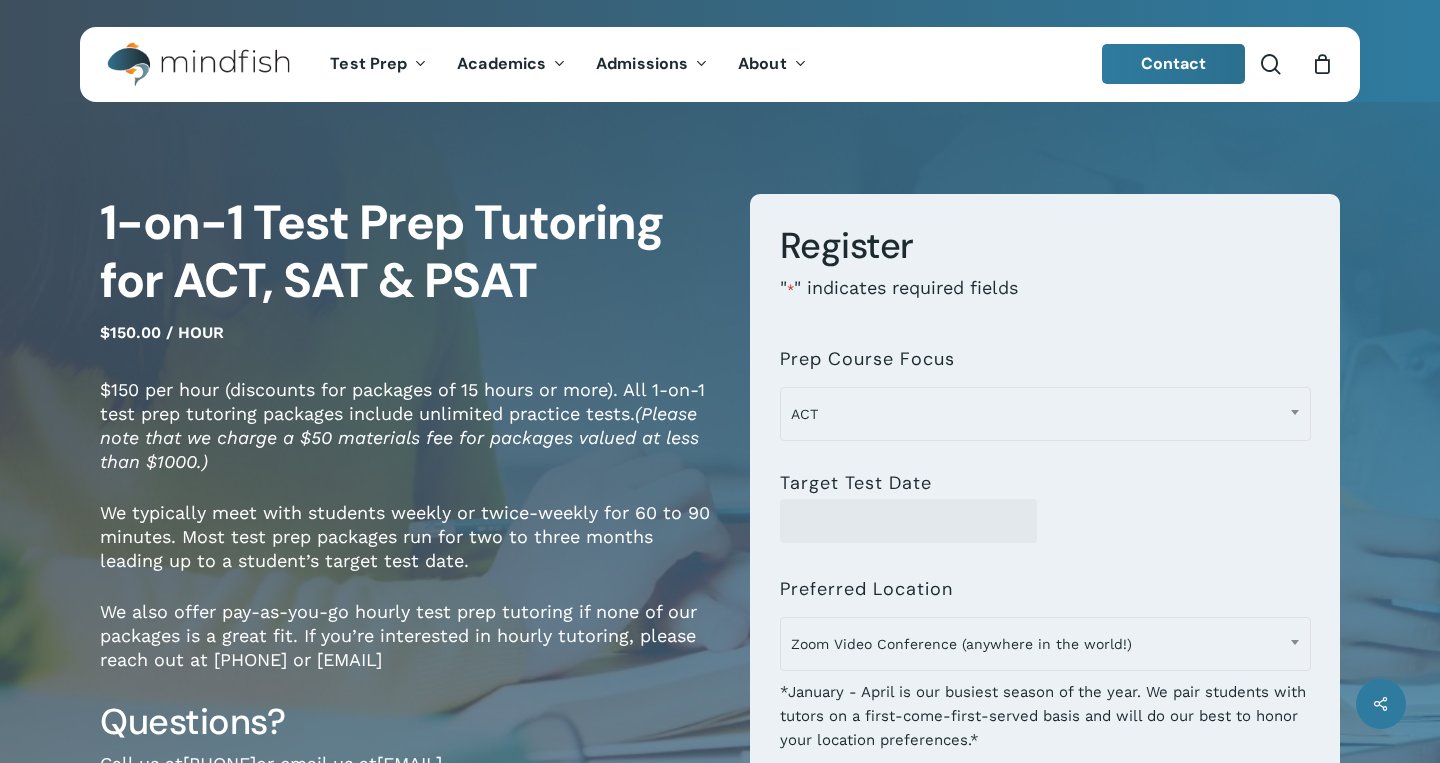 scroll, scrollTop: 0, scrollLeft: 0, axis: both 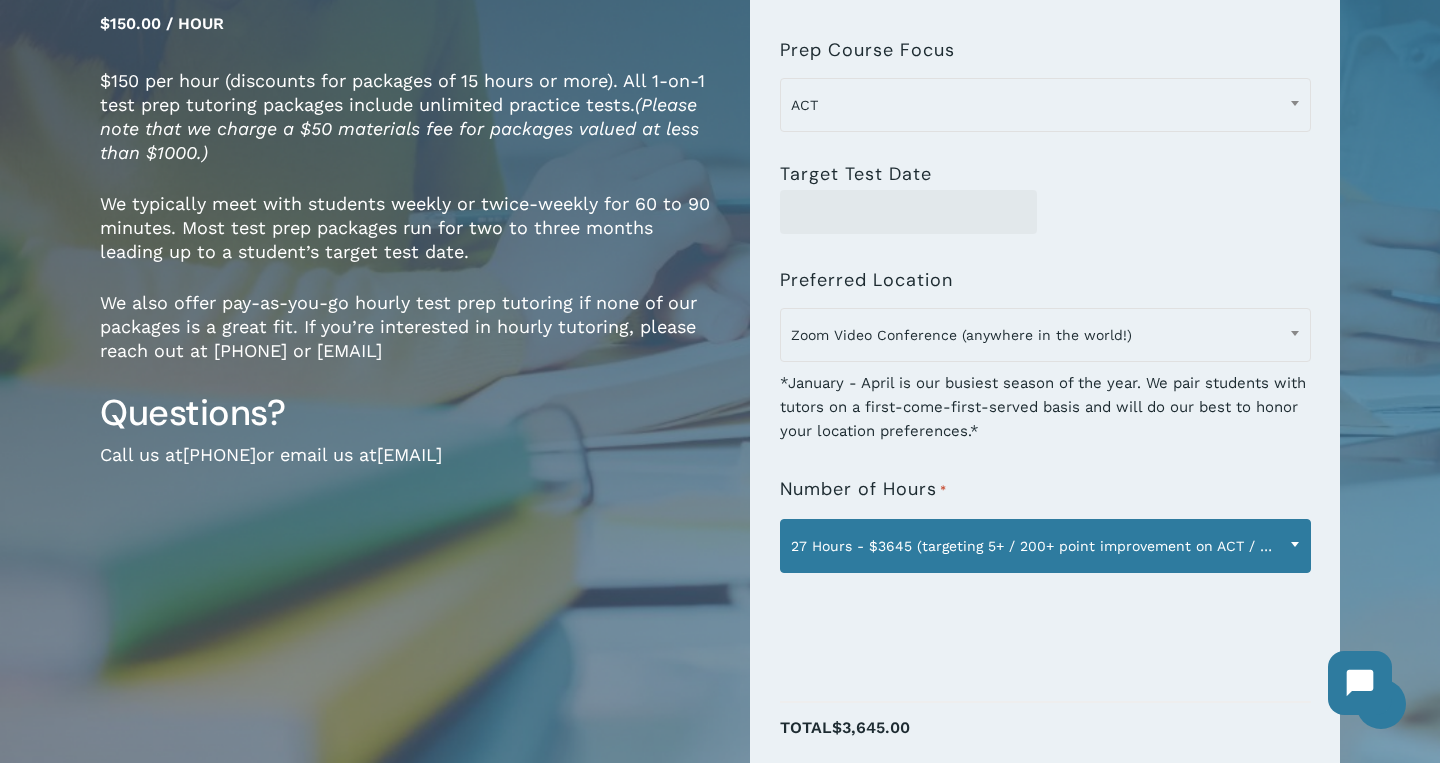 click on "27 Hours - $3645 (targeting 5+ / 200+ point improvement on ACT / SAT; reg. $4050)" at bounding box center [1045, 546] 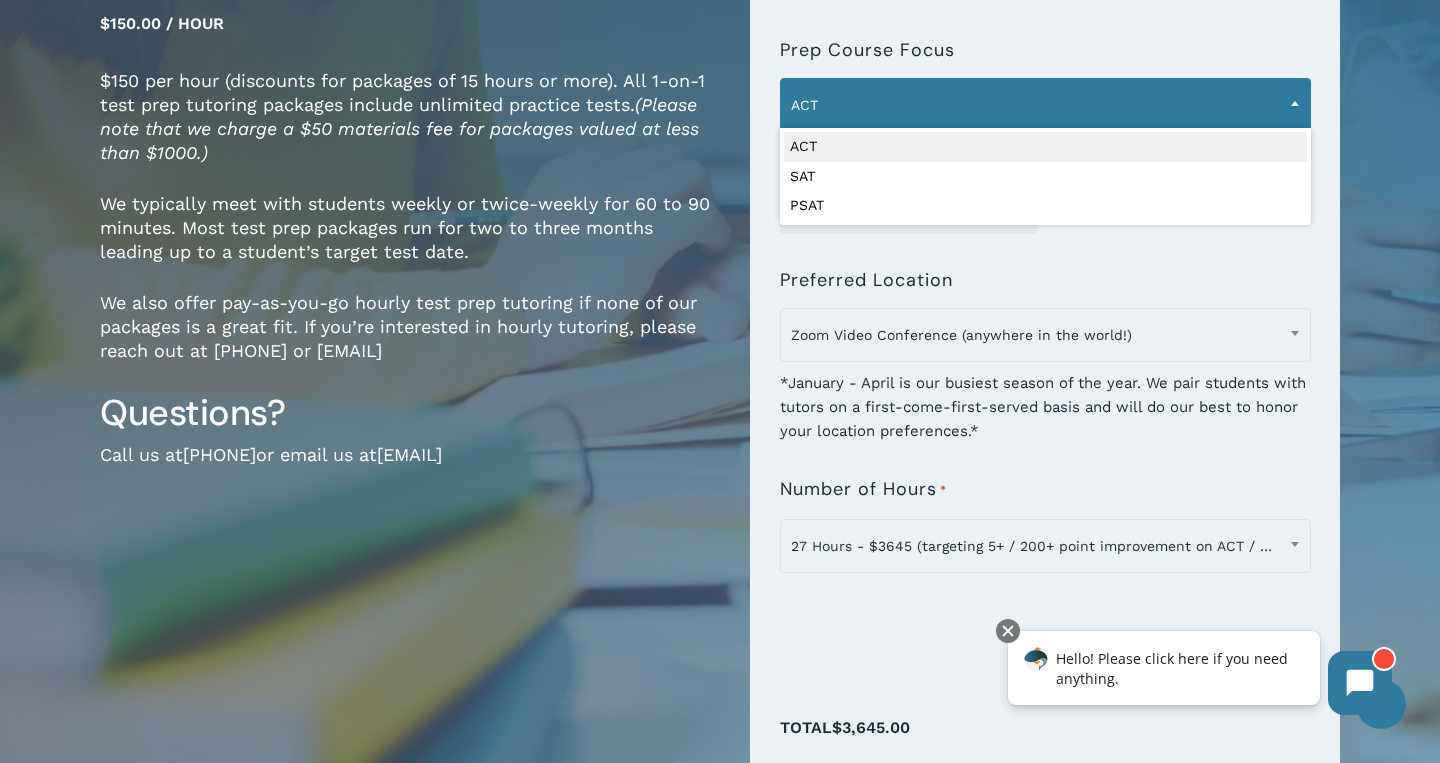 click on "ACT" at bounding box center (1045, 105) 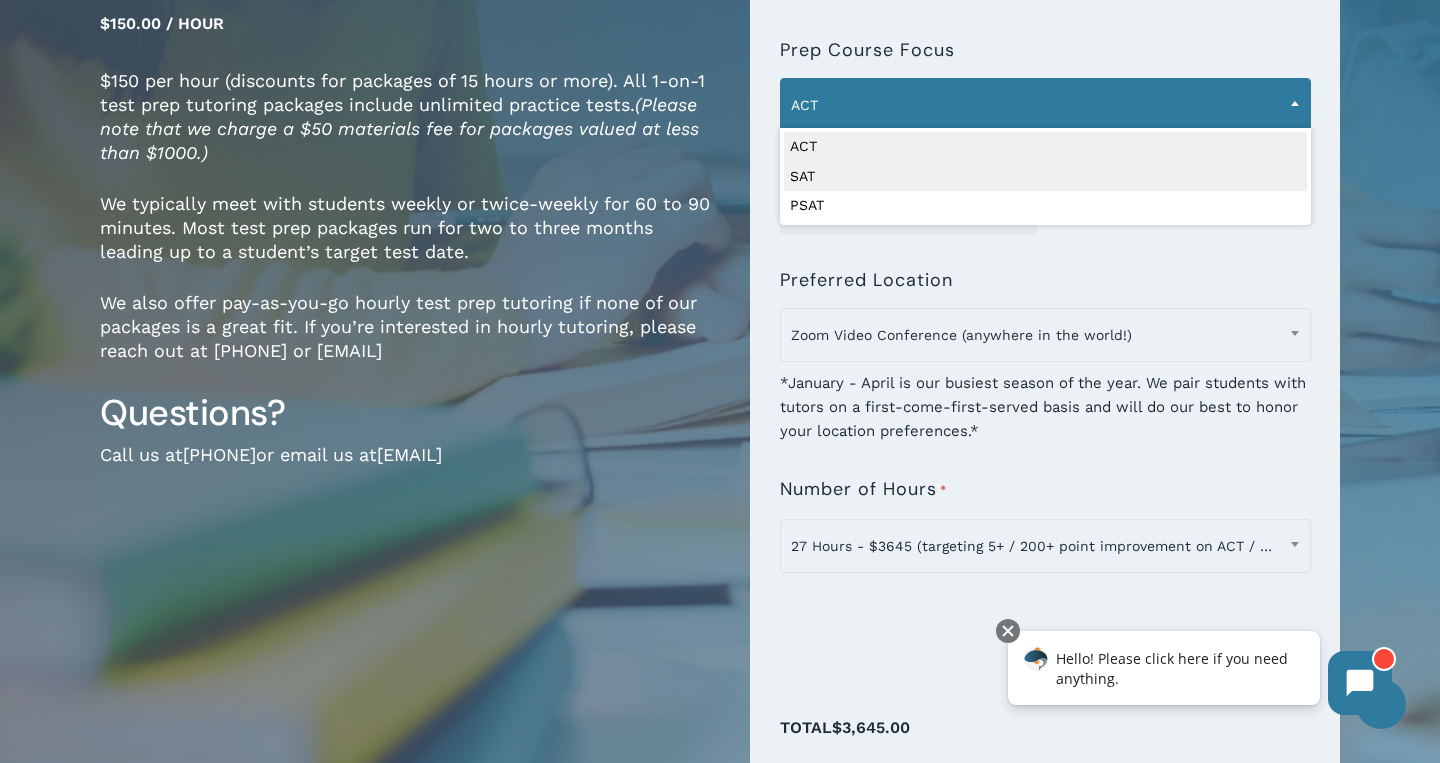 select on "***" 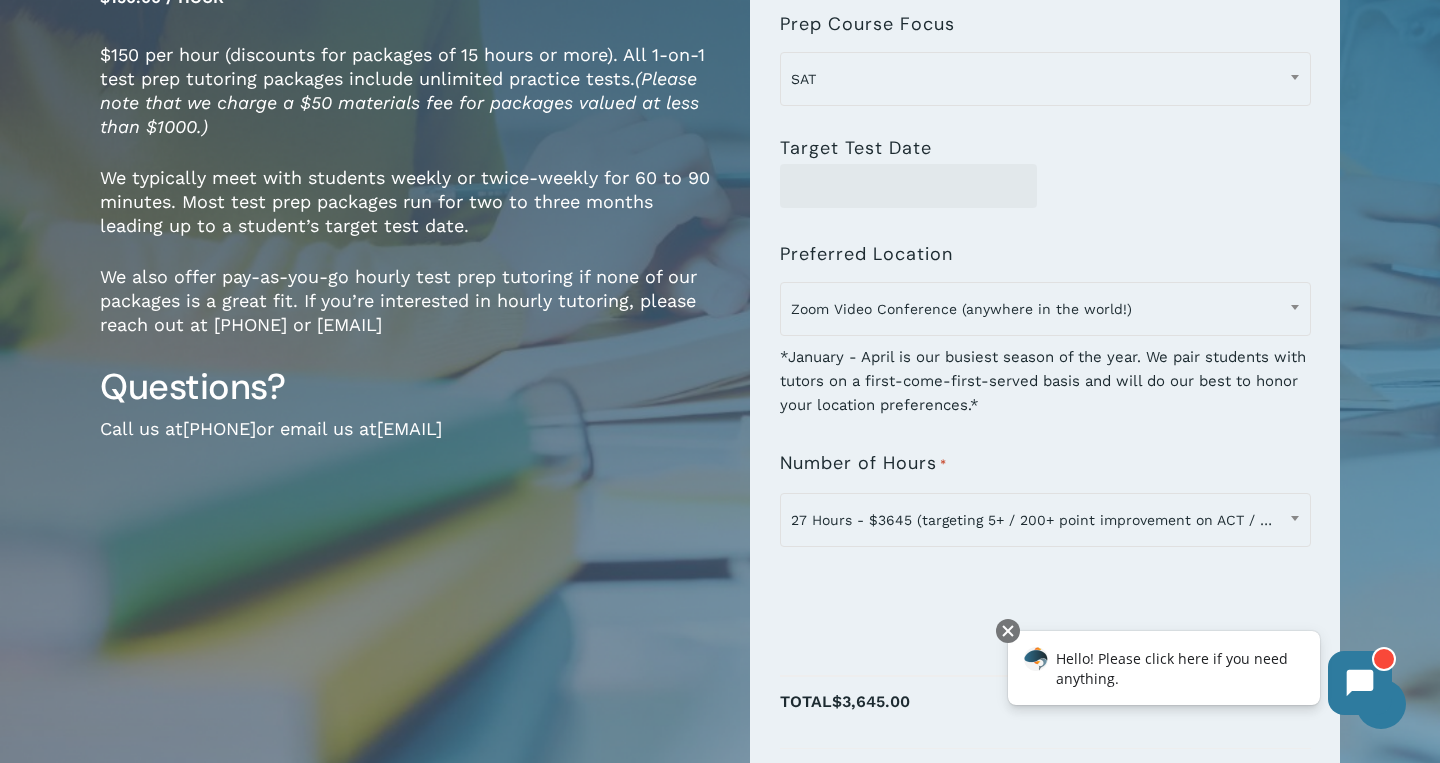 scroll, scrollTop: 344, scrollLeft: 0, axis: vertical 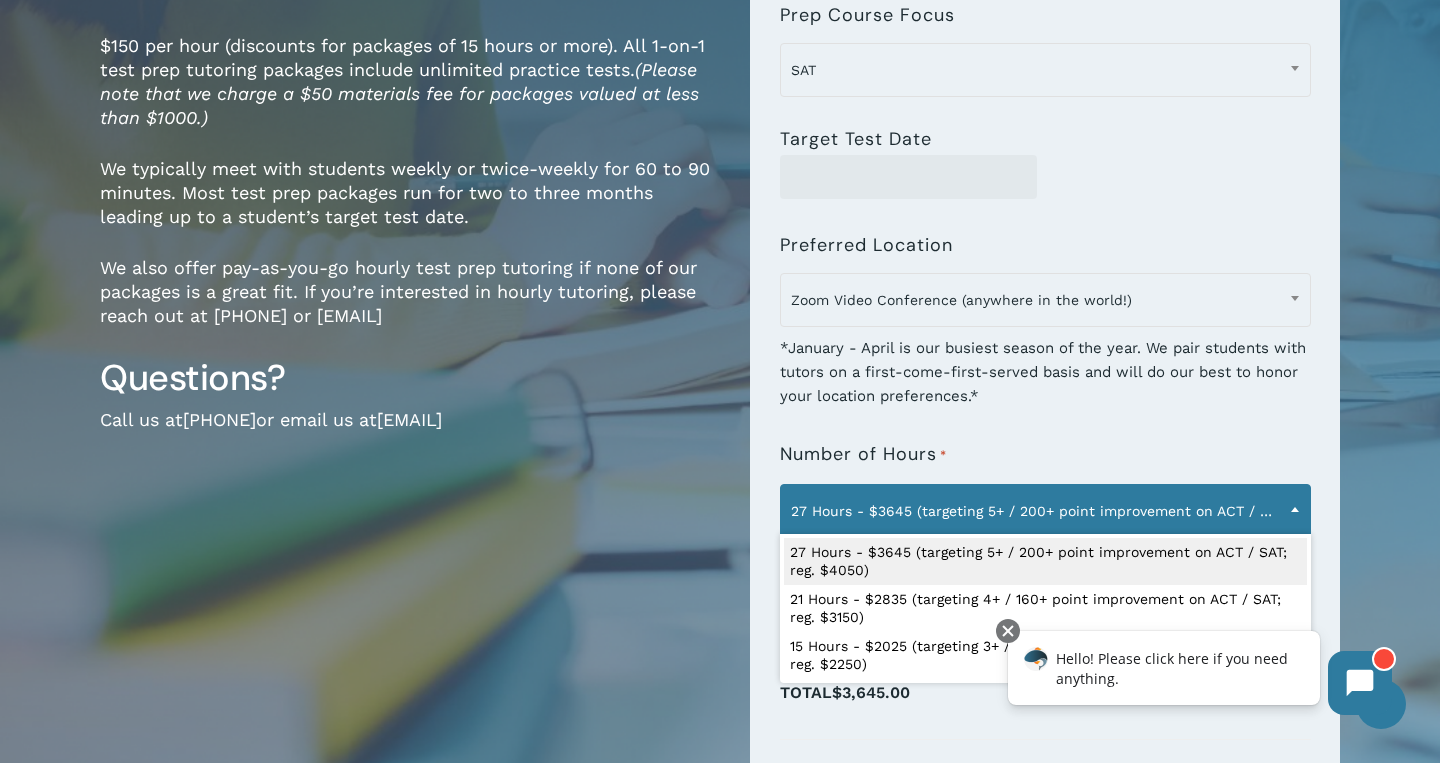 click on "27 Hours - $3645 (targeting 5+ / 200+ point improvement on ACT / SAT; reg. $4050)" at bounding box center (1045, 511) 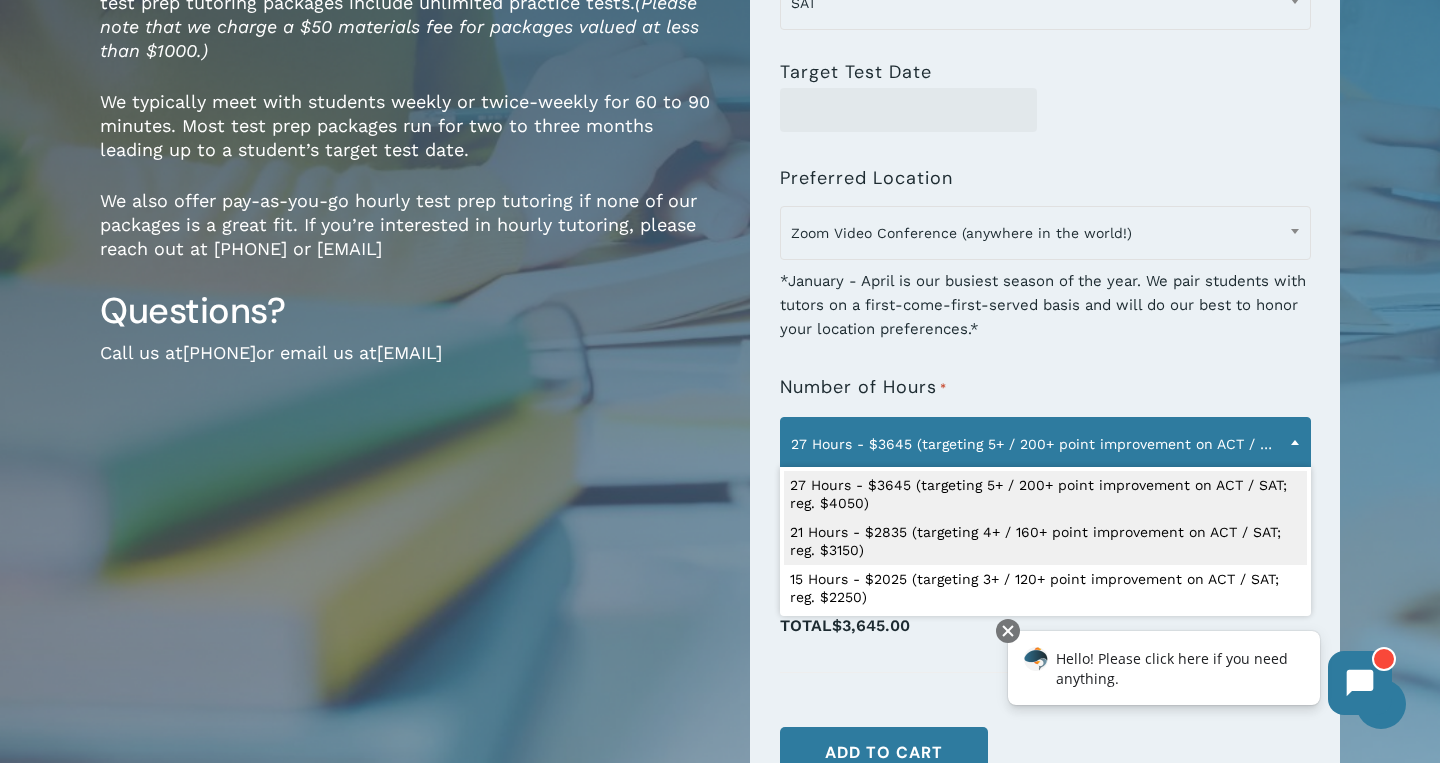 scroll, scrollTop: 552, scrollLeft: 0, axis: vertical 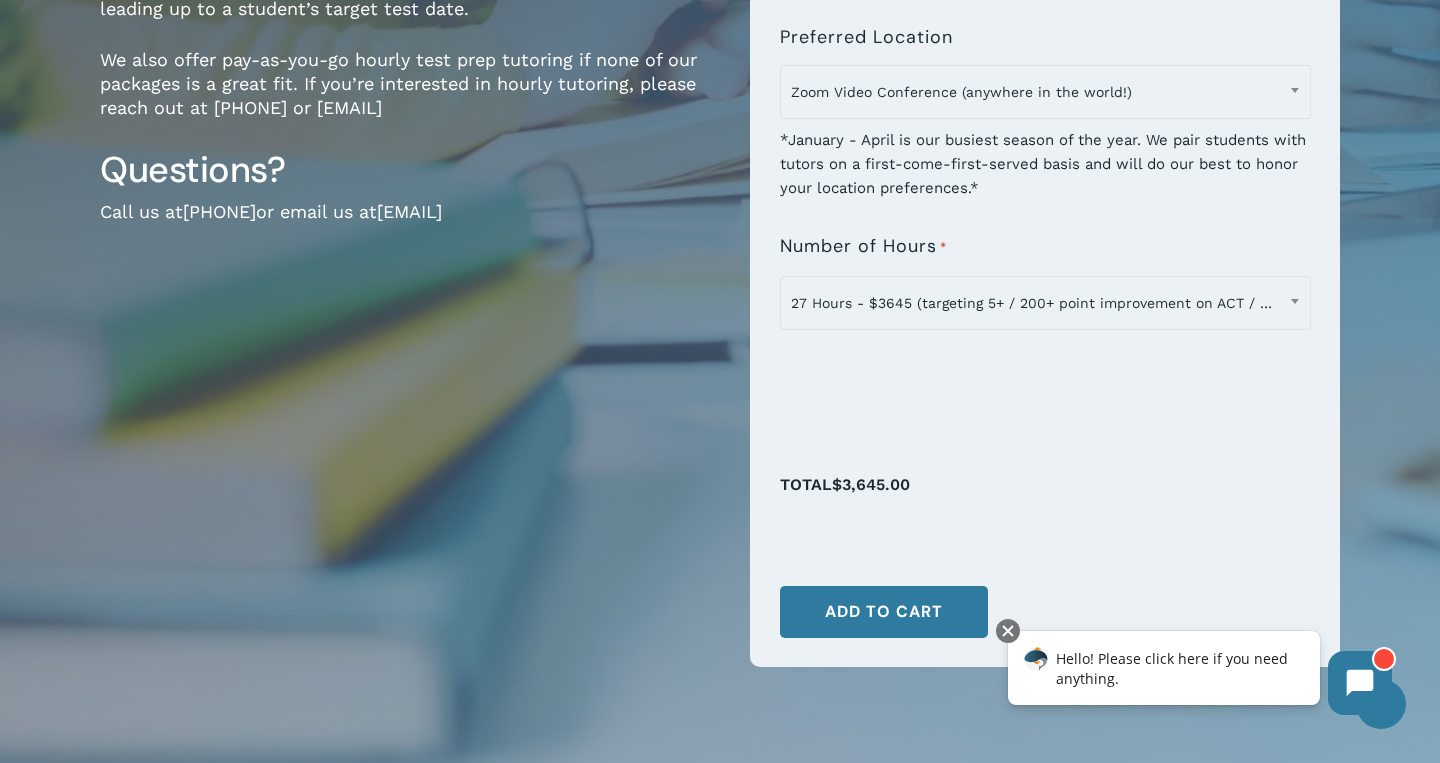 click on "1-on-1 Test Prep Tutoring for ACT, SAT & PSAT $150.00 / hour
$150 per hour (discounts for packages of 15 hours or more). All 1-on-1 test prep tutoring packages include unlimited practice tests.  (Please note that we charge a $50 materials fee for packages valued at less than $1000.)
We typically meet with students weekly or twice-weekly for 60 to 90 minutes. Most test prep packages run for two to three months leading up to a student’s target test date.
We also offer pay-as-you-go hourly test prep tutoring if none of our packages is a great fit. If you’re interested in hourly tutoring, please reach out at [PHONE] or email us at  [EMAIL]
Questions? Call us at  [PHONE]  or email us at  [EMAIL]" at bounding box center [410, 173] 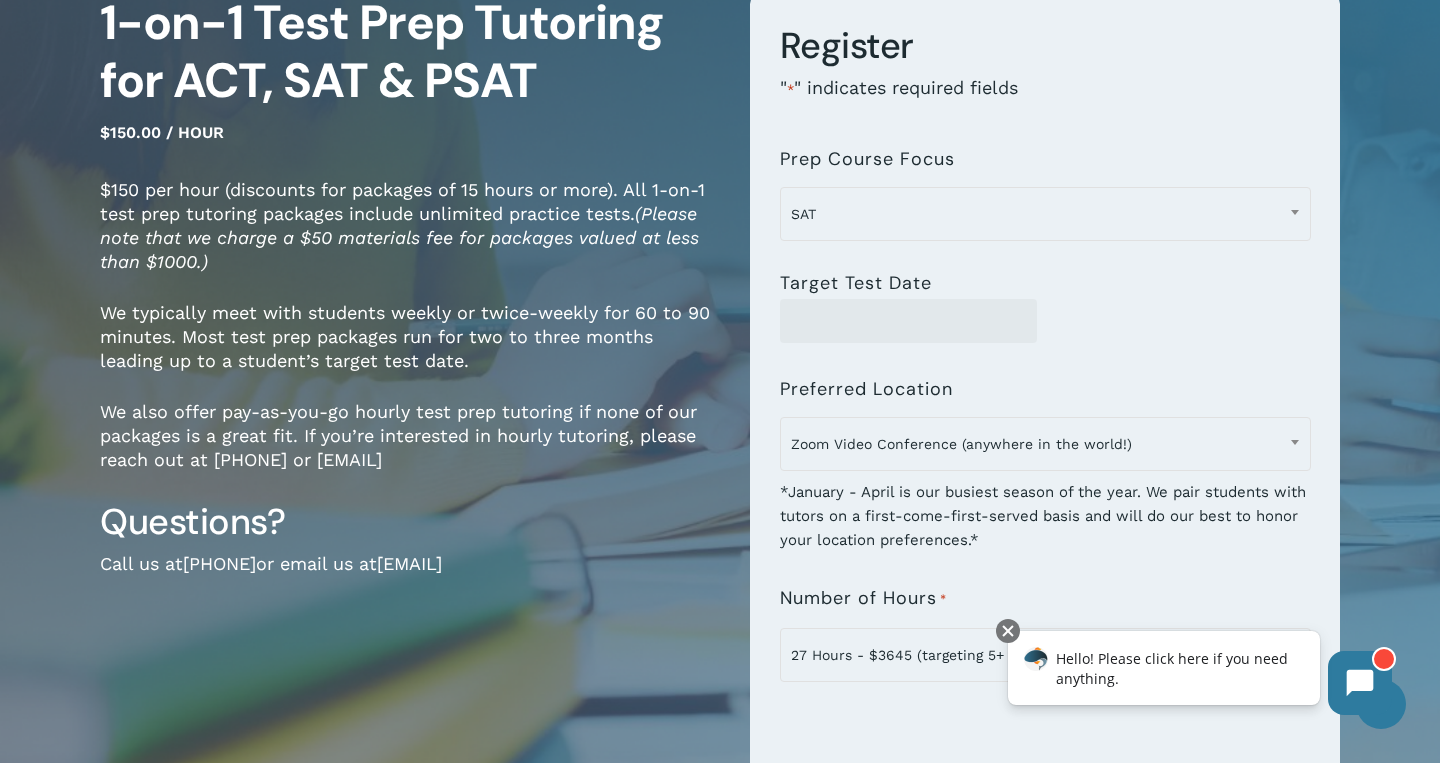 scroll, scrollTop: 212, scrollLeft: 0, axis: vertical 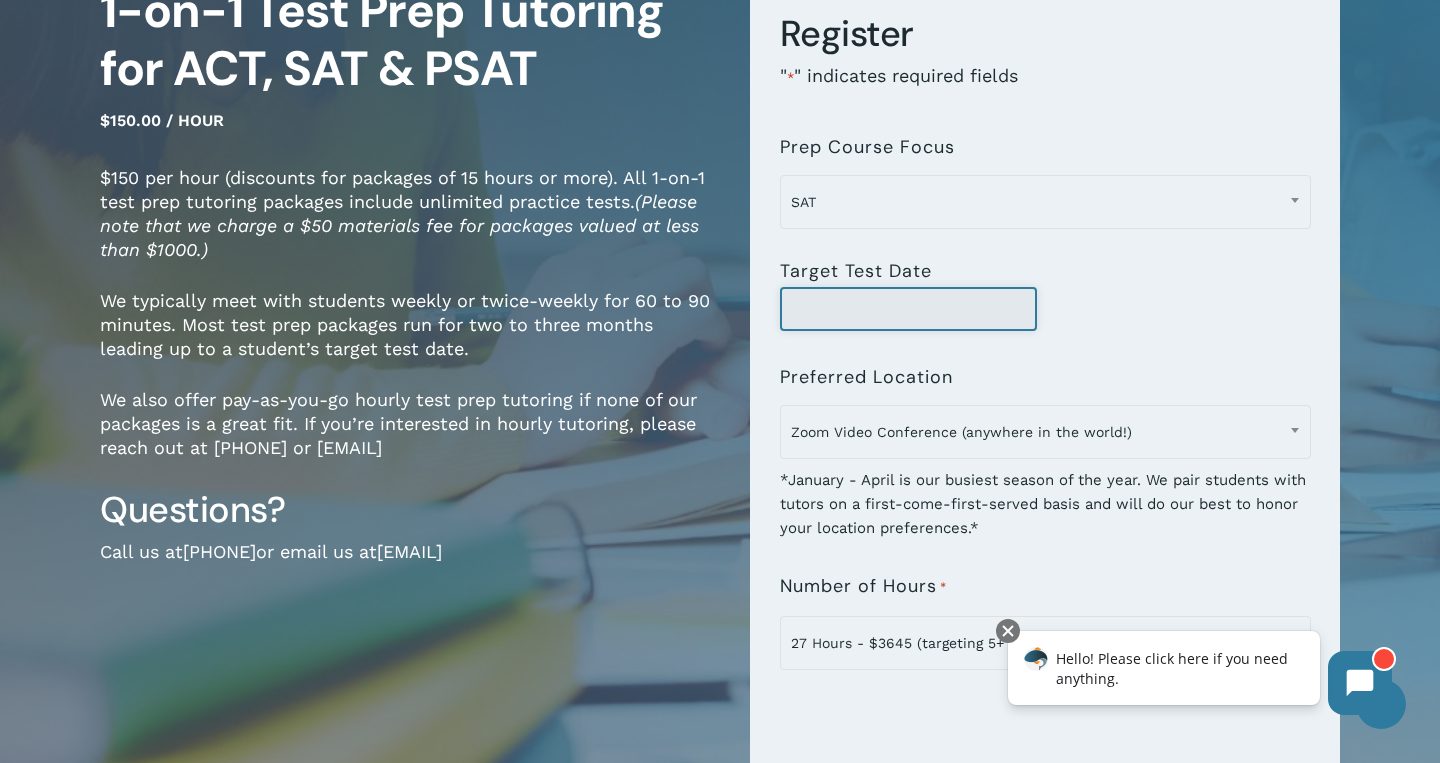 click on "Target Test Date" at bounding box center [909, 309] 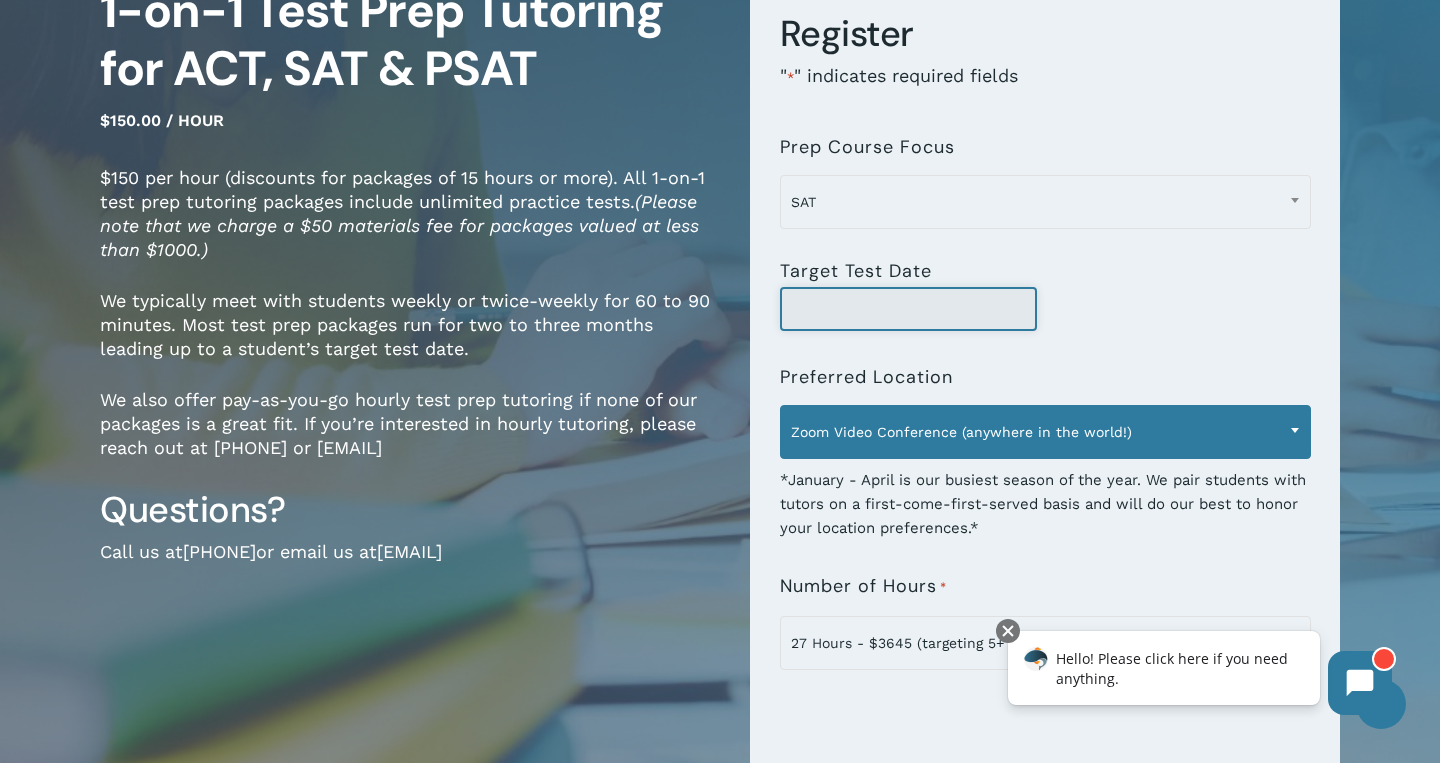 scroll, scrollTop: 486, scrollLeft: 0, axis: vertical 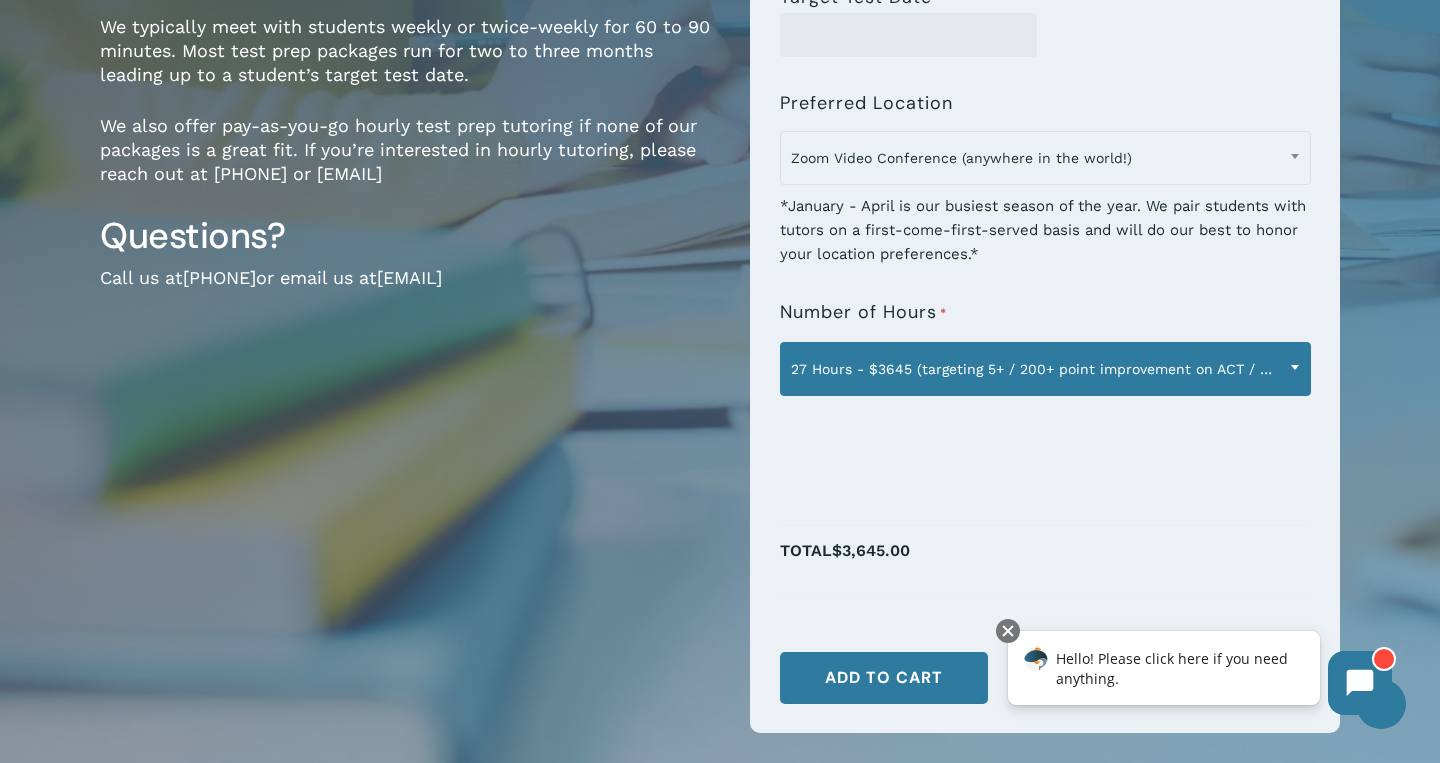 click on "27 Hours - $3645 (targeting 5+ / 200+ point improvement on ACT / SAT; reg. $4050)" at bounding box center [1045, 369] 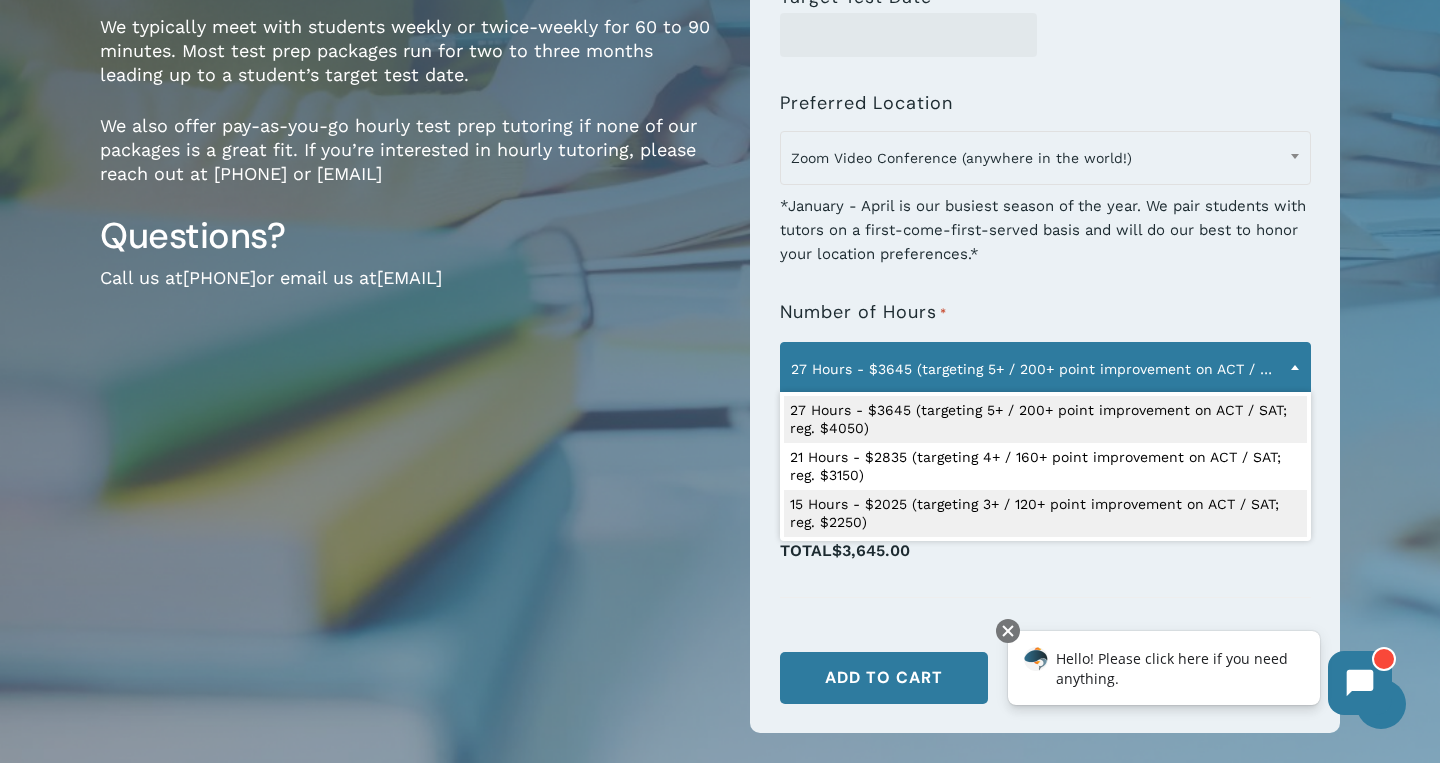 select on "**********" 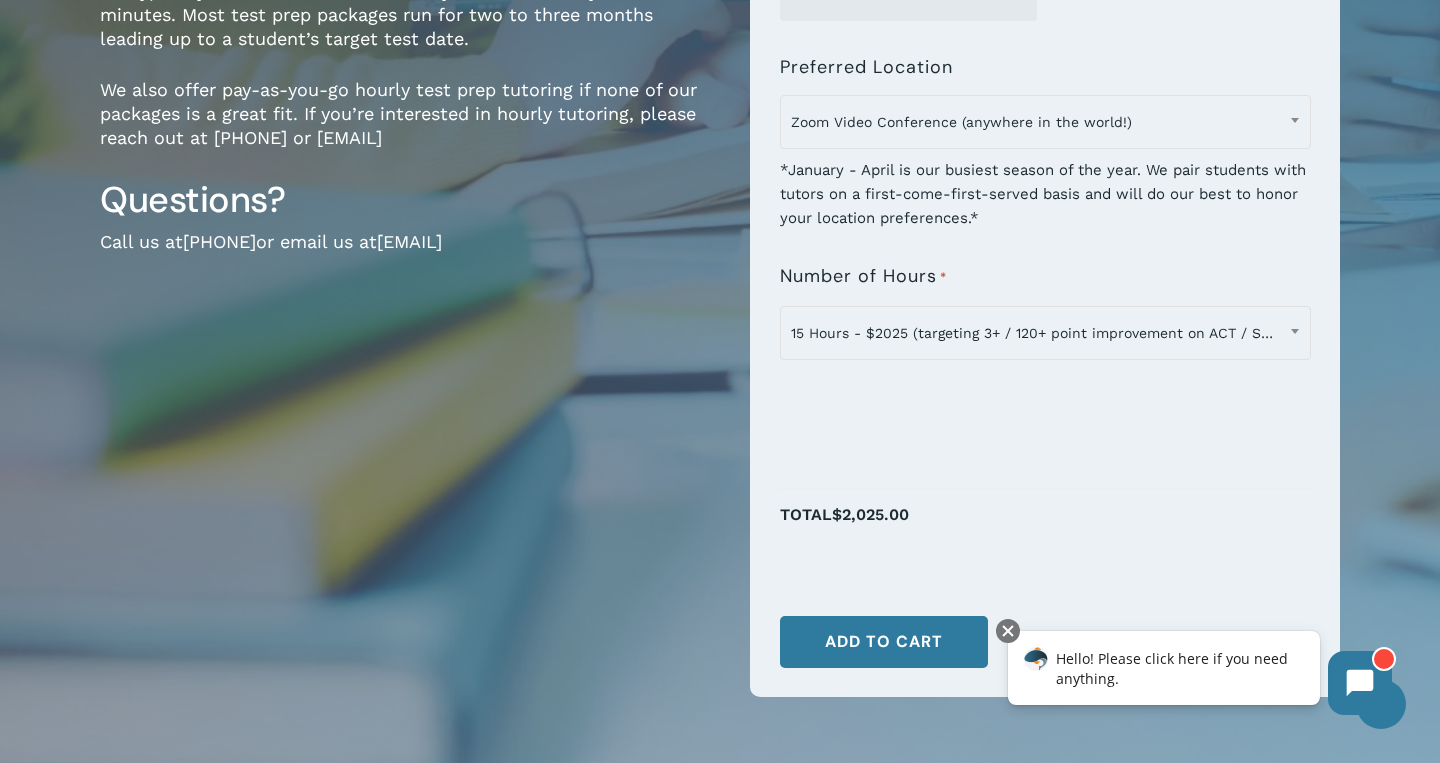 scroll, scrollTop: 511, scrollLeft: 0, axis: vertical 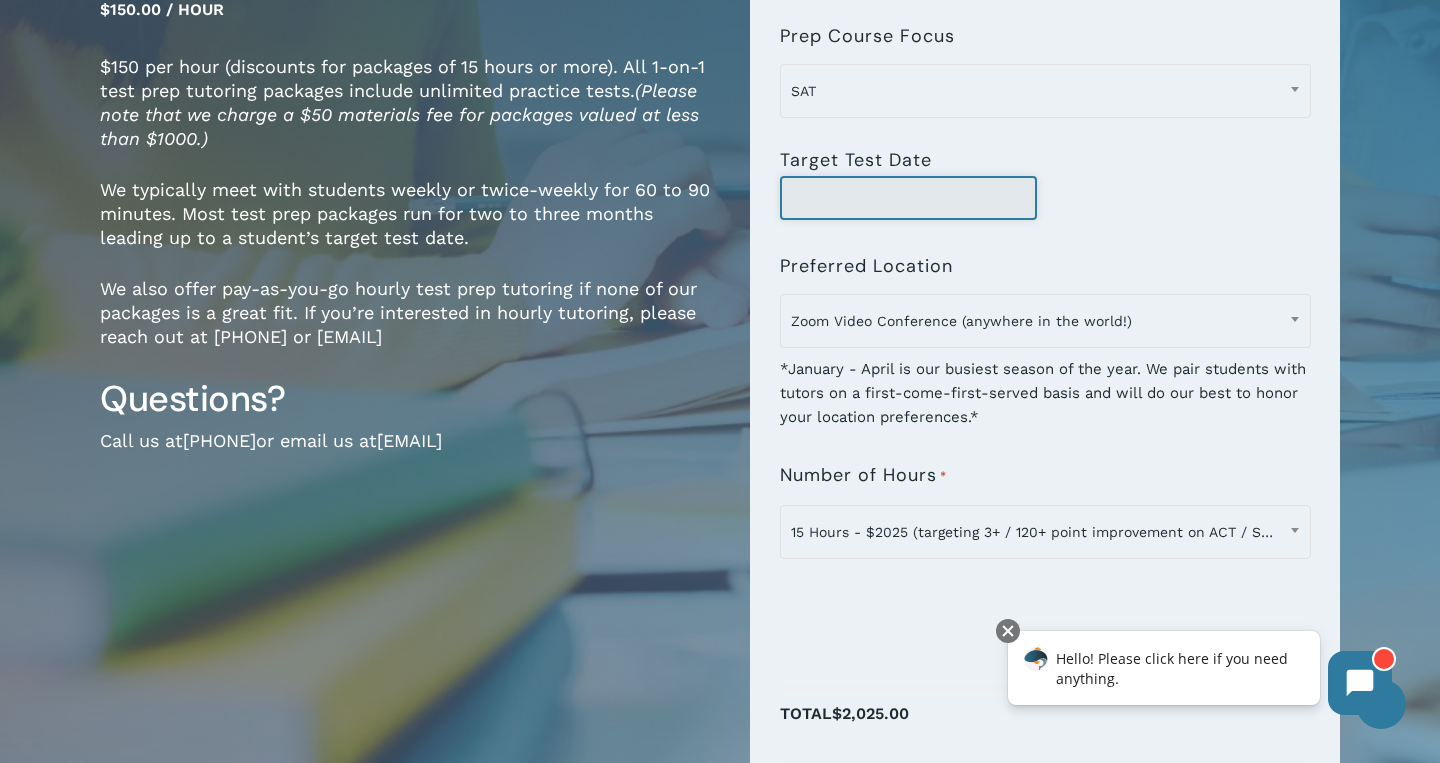 click on "Target Test Date" at bounding box center (909, 198) 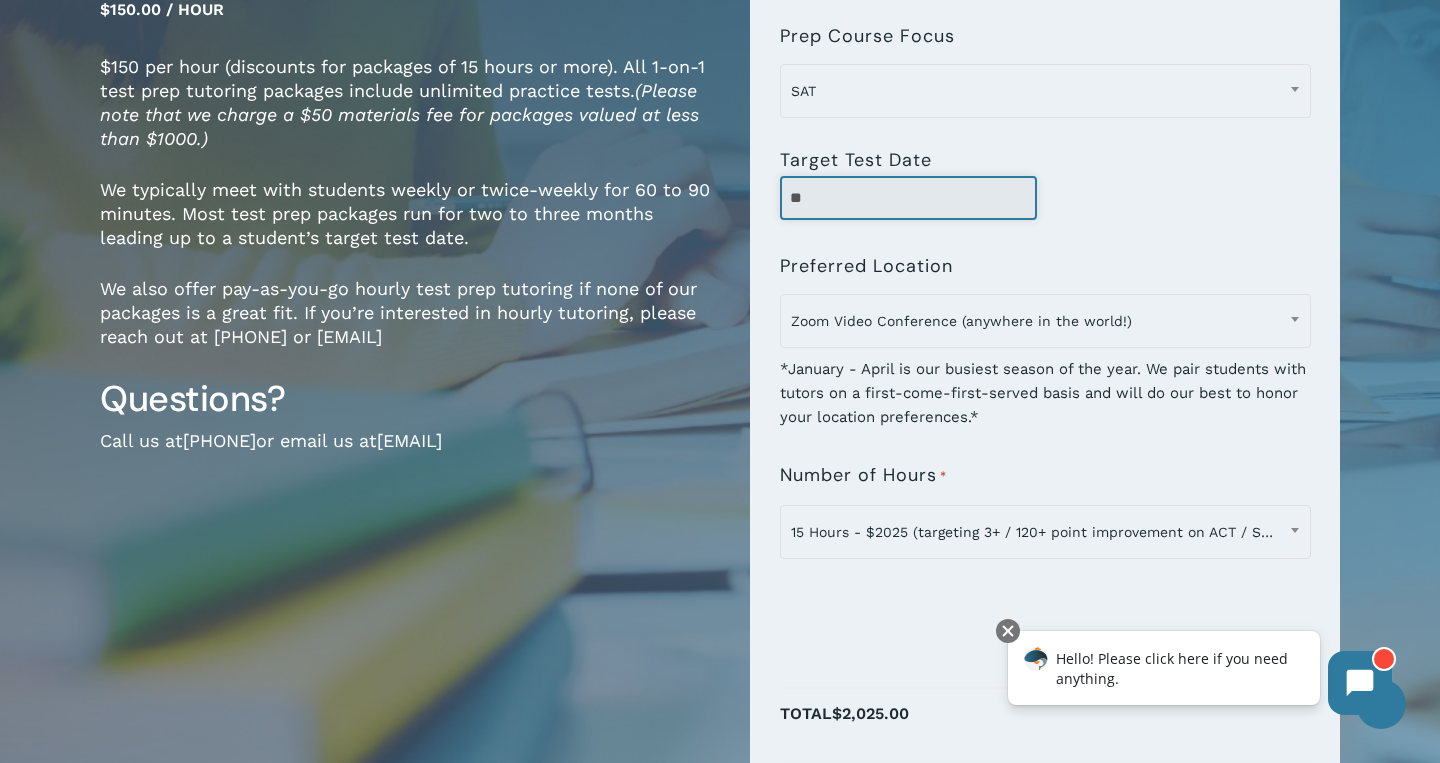 type on "*" 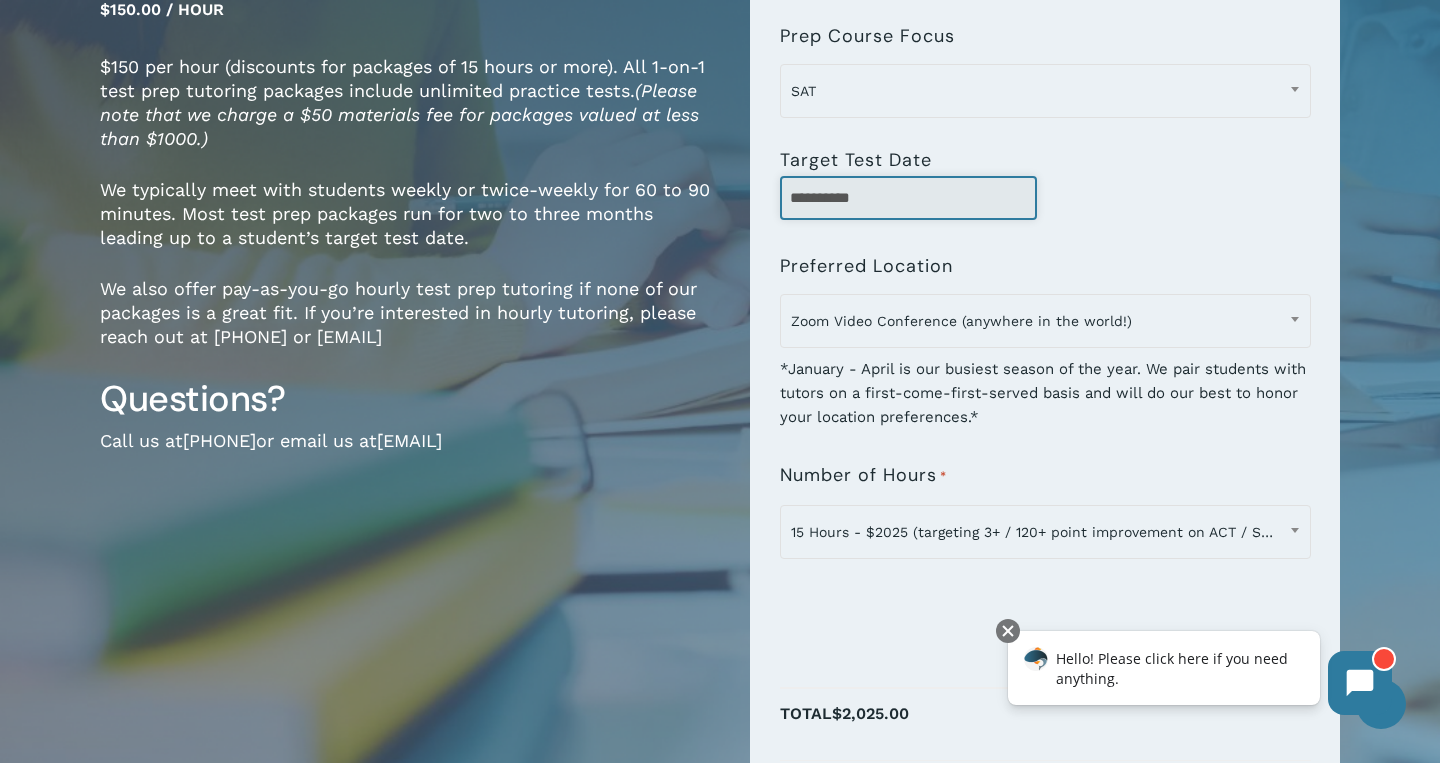 type on "**********" 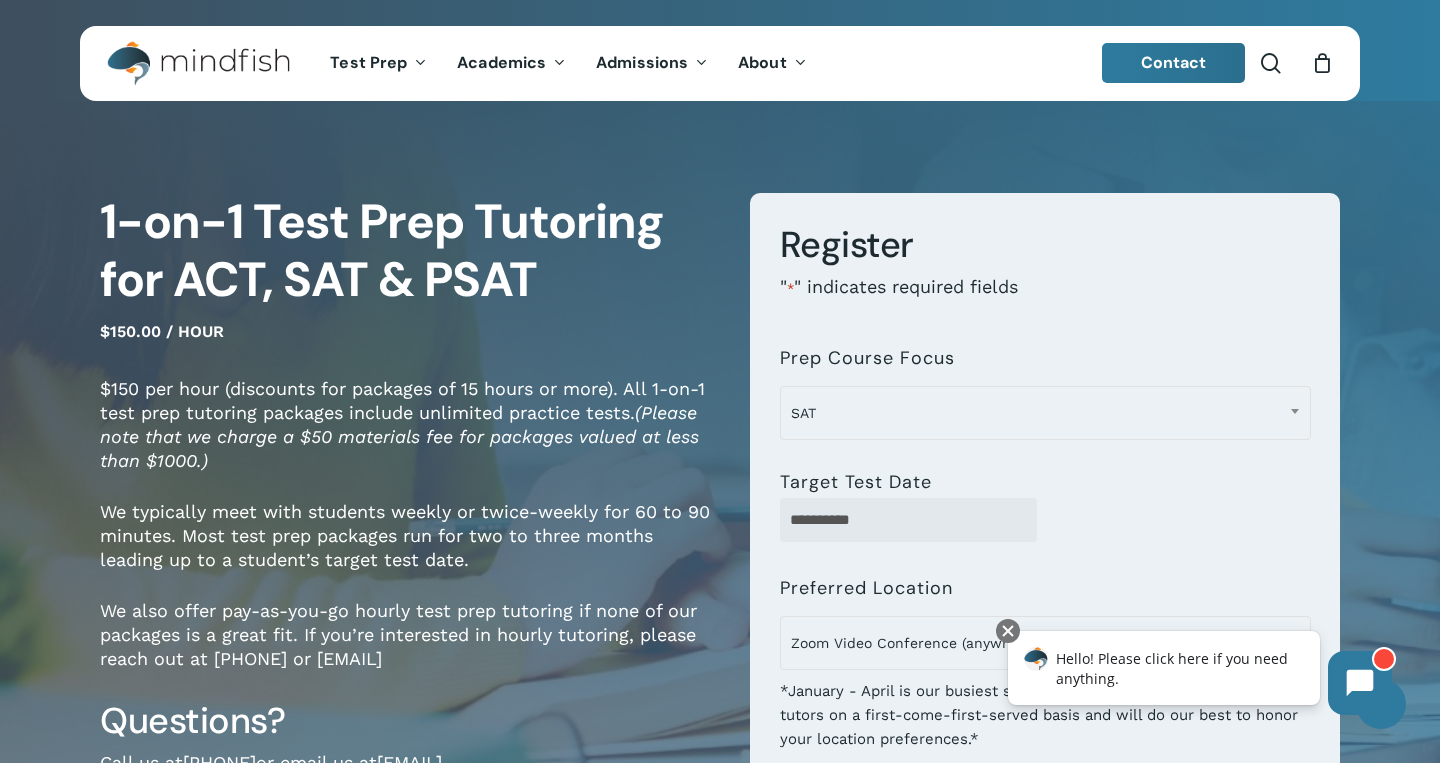scroll, scrollTop: 0, scrollLeft: 0, axis: both 